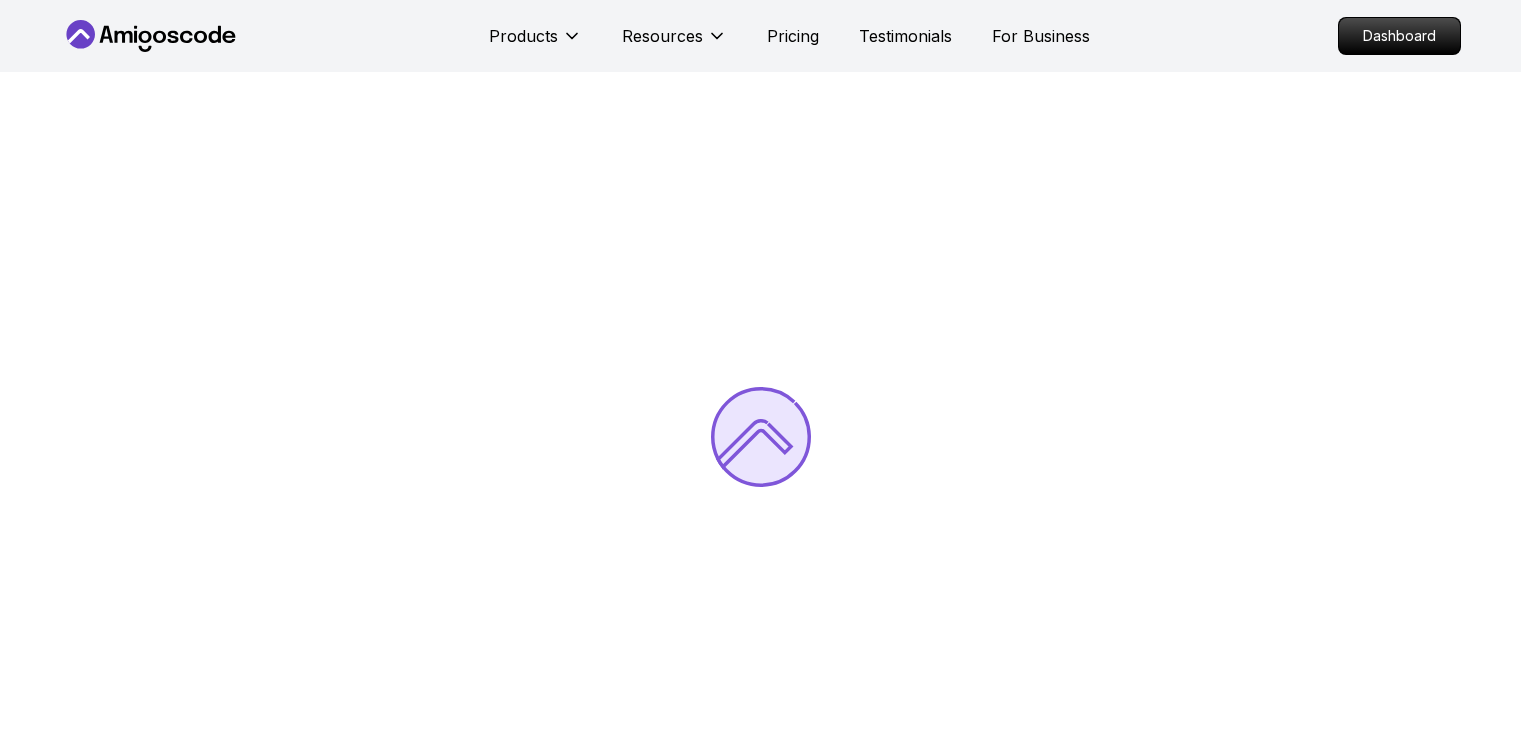 scroll, scrollTop: 0, scrollLeft: 0, axis: both 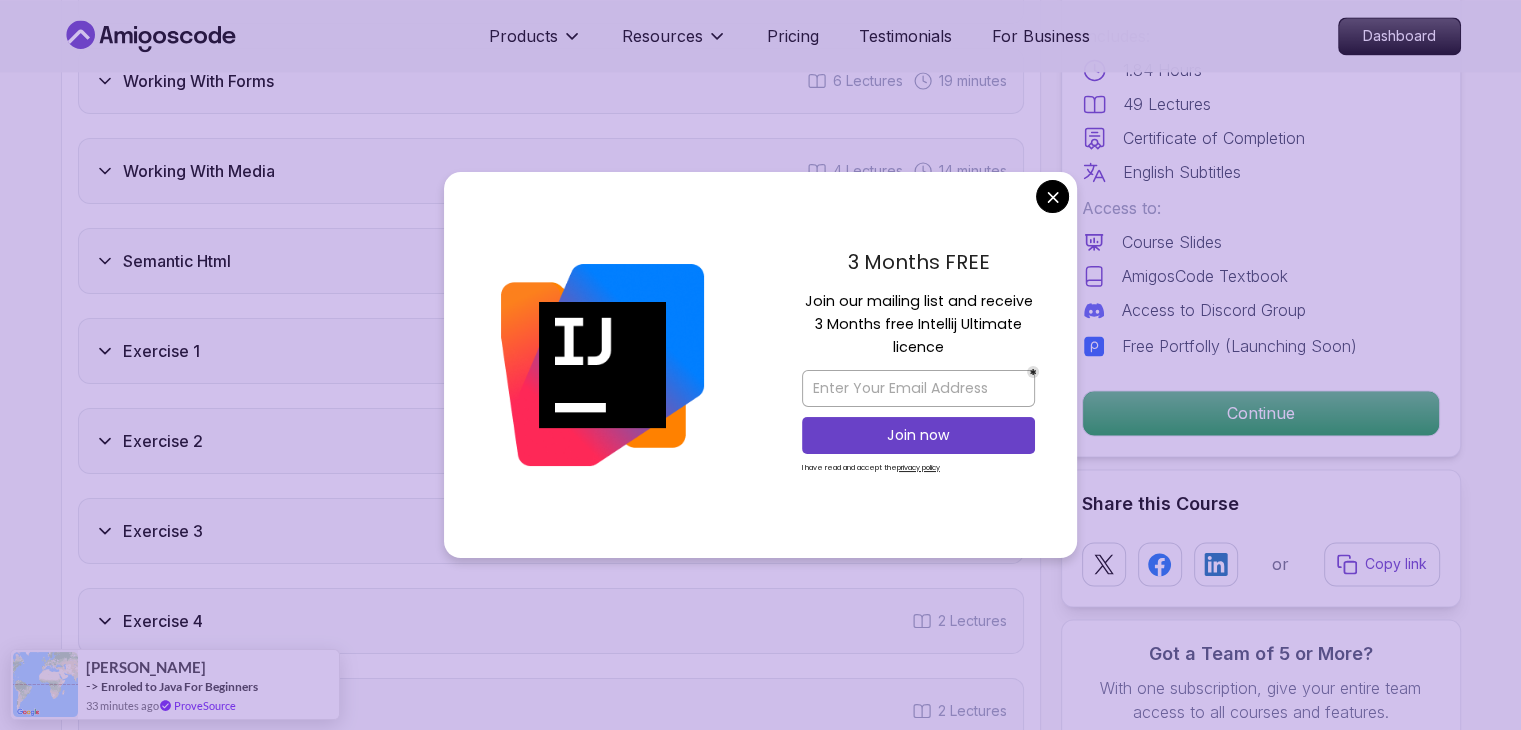 click on "3 Months FREE Join our mailing list and receive 3 Months free Intellij Ultimate licence Join now I have read and accept the  privacy policy" at bounding box center (918, 365) 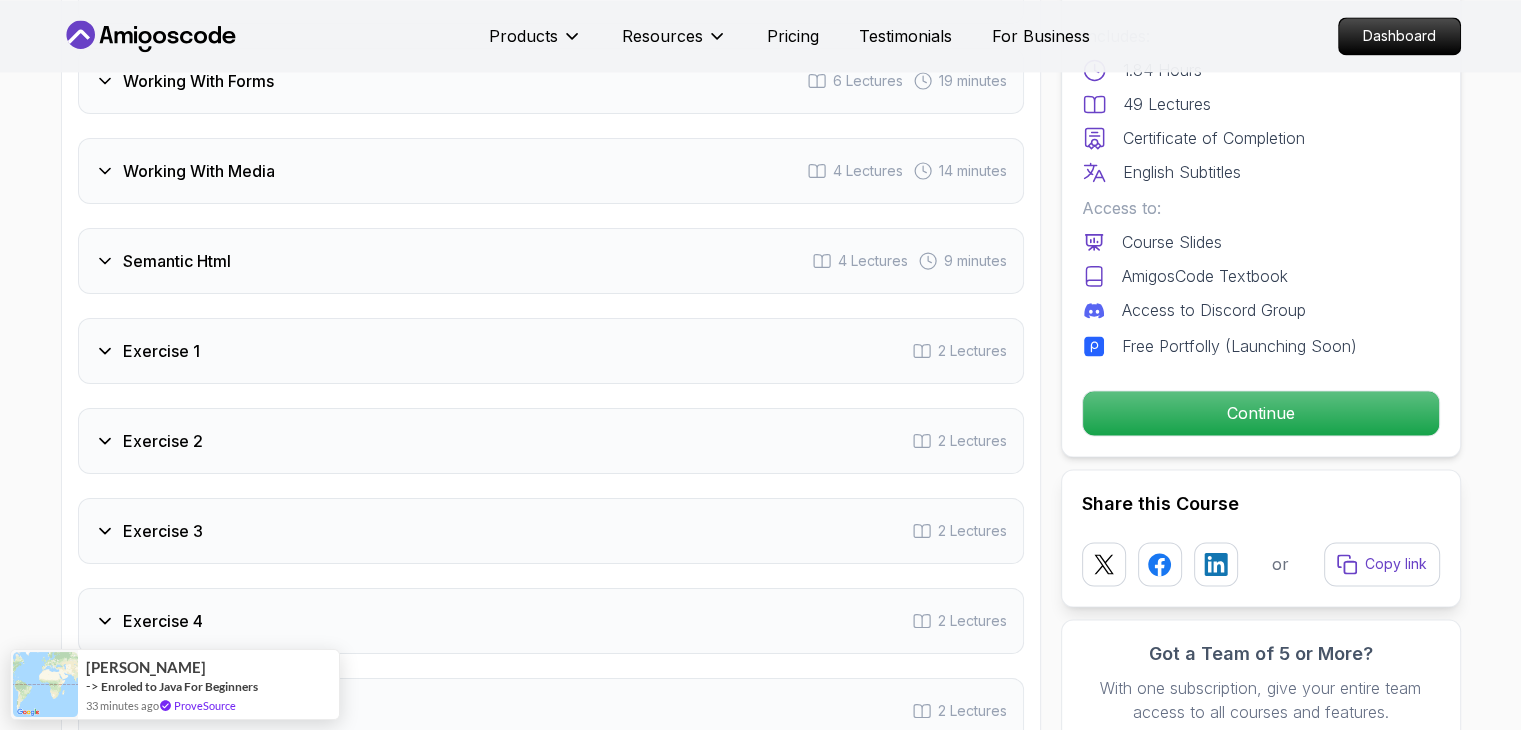 click on "Working With Media" at bounding box center (199, 171) 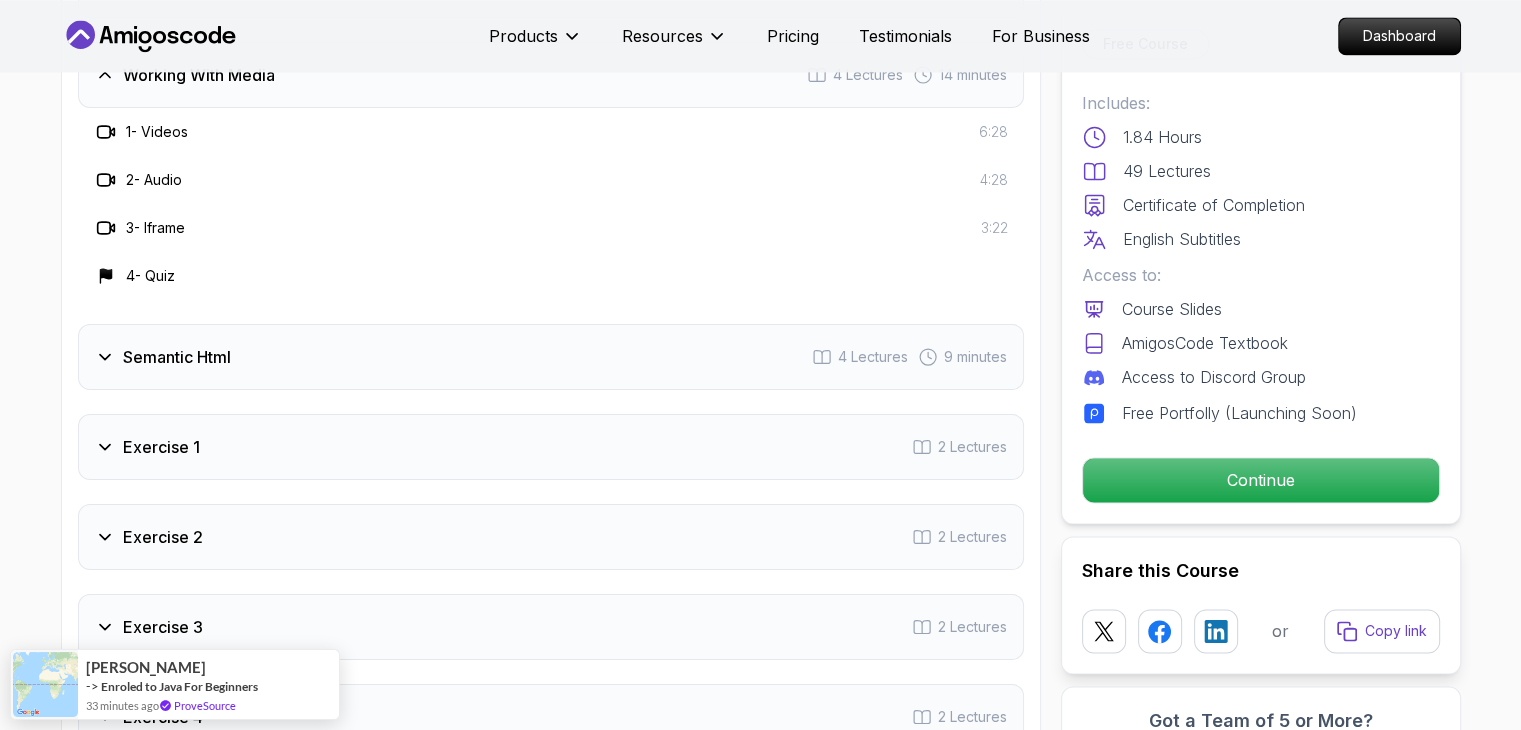 scroll, scrollTop: 2904, scrollLeft: 0, axis: vertical 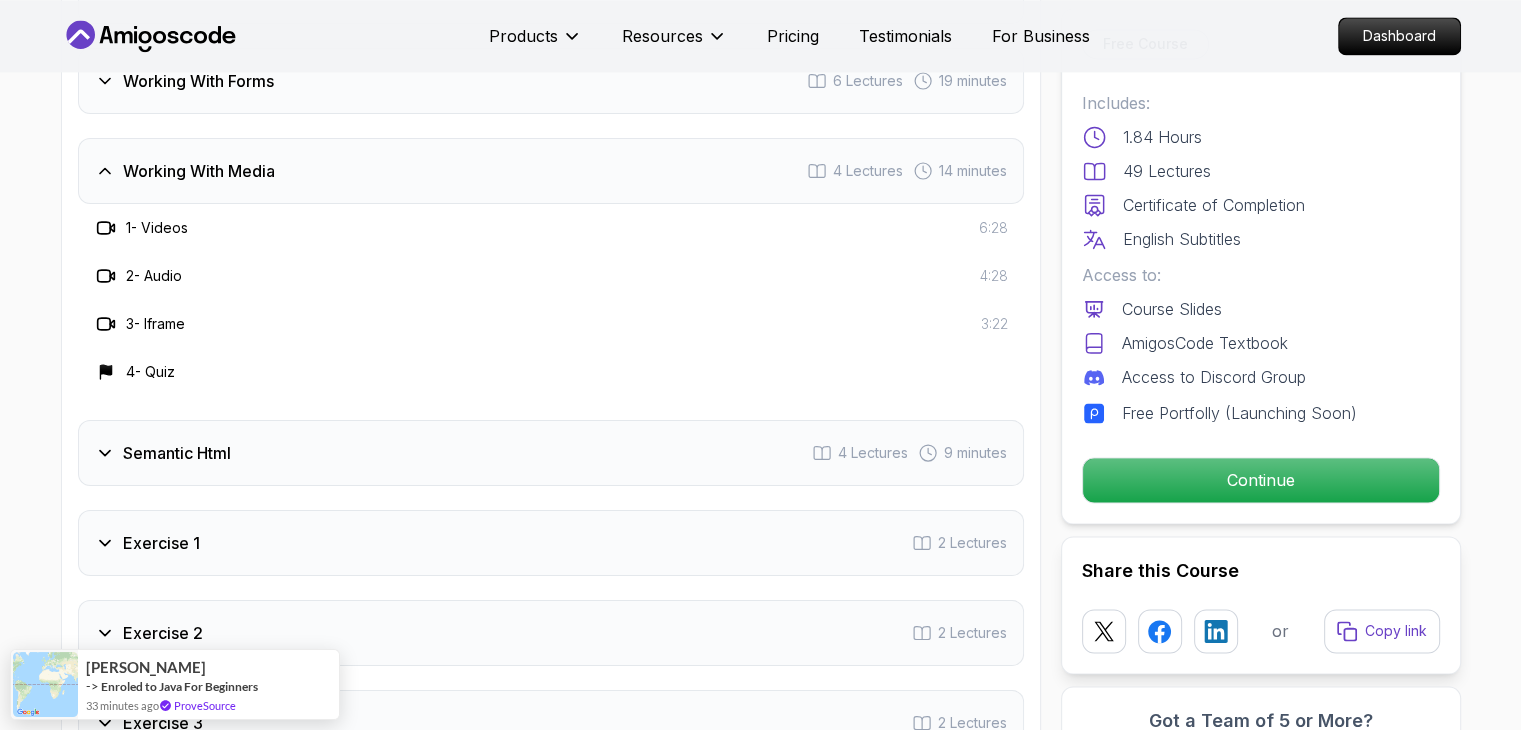 click on "Working With Media" at bounding box center (199, 171) 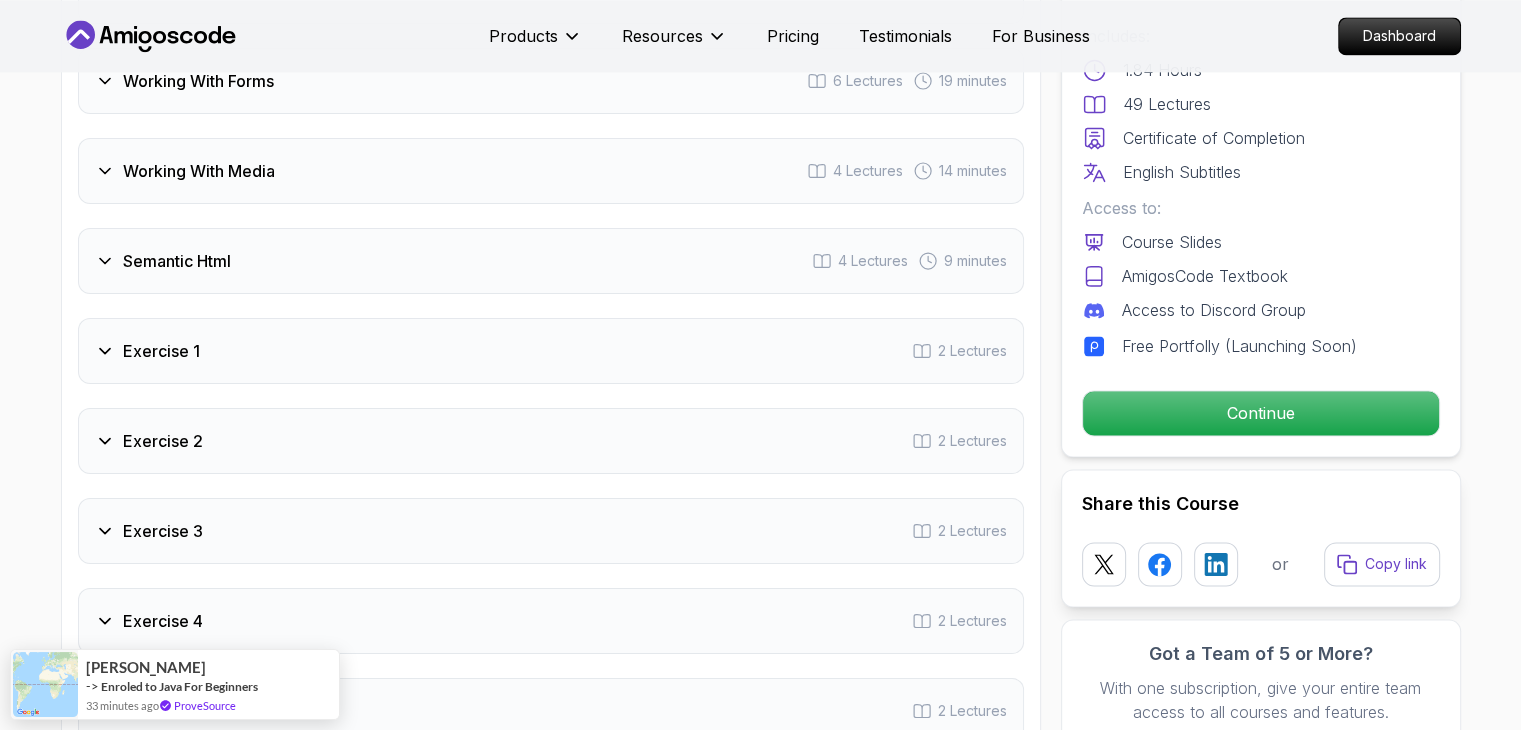 click on "Semantic Html 4   Lectures     9 minutes" at bounding box center (551, 261) 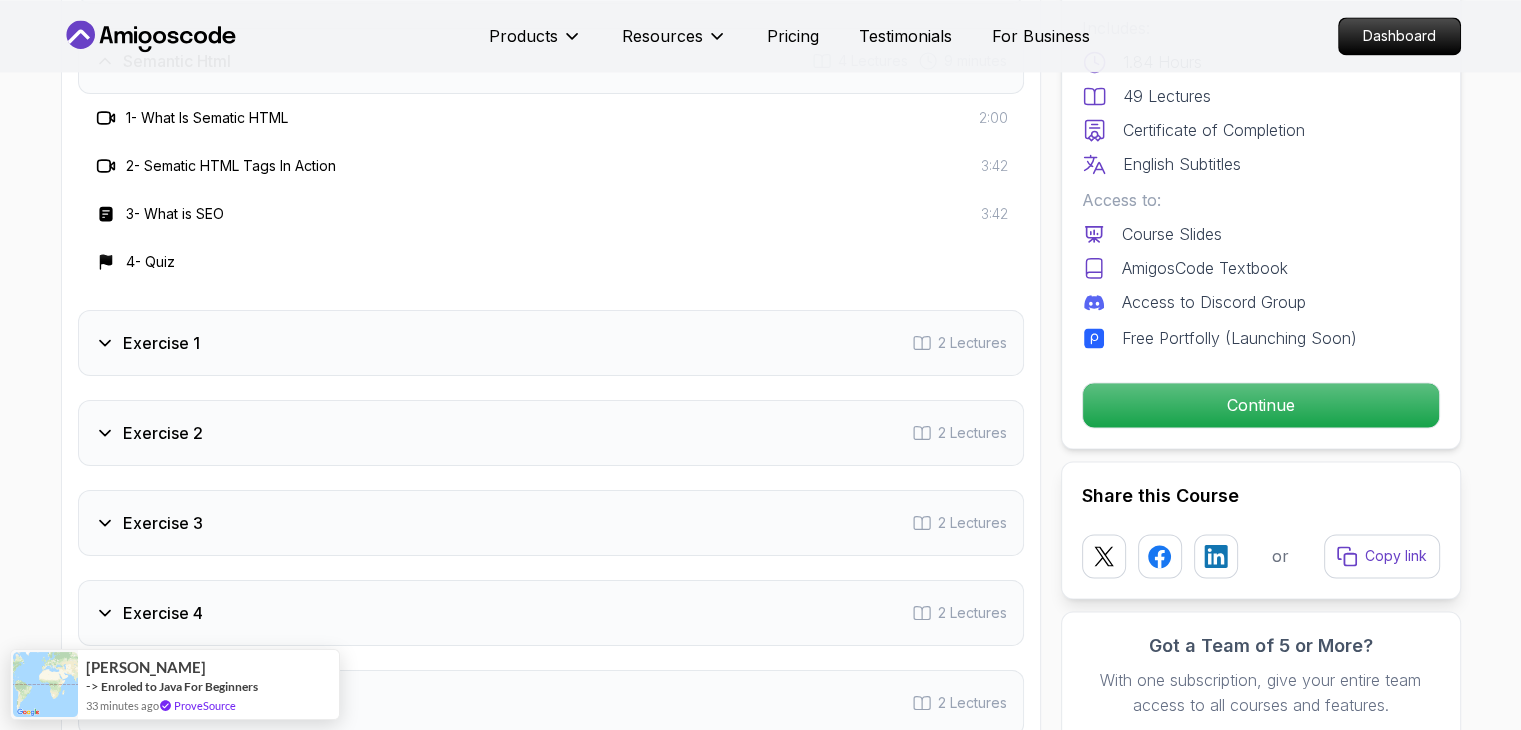 click on "Exercise 1" at bounding box center (161, 343) 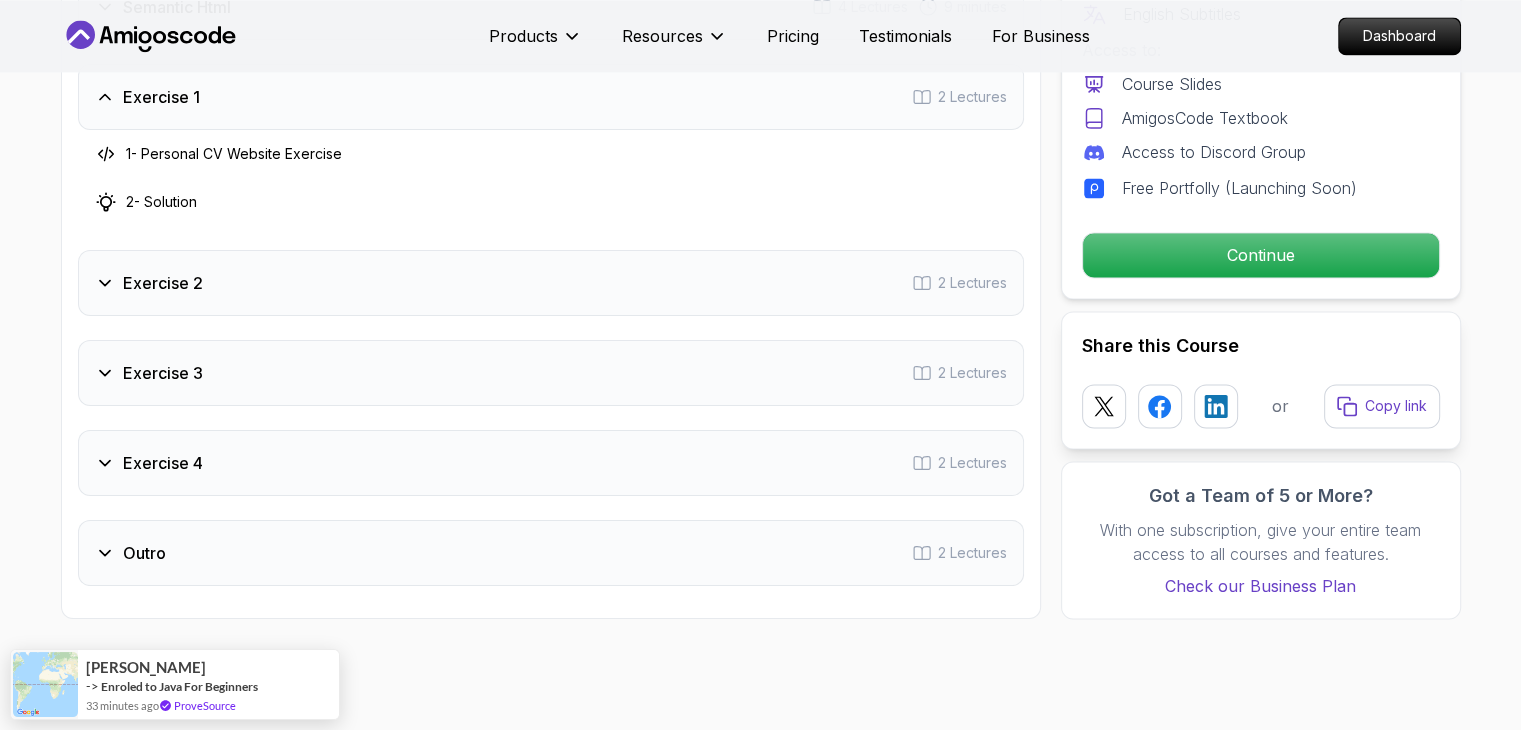 scroll, scrollTop: 3104, scrollLeft: 0, axis: vertical 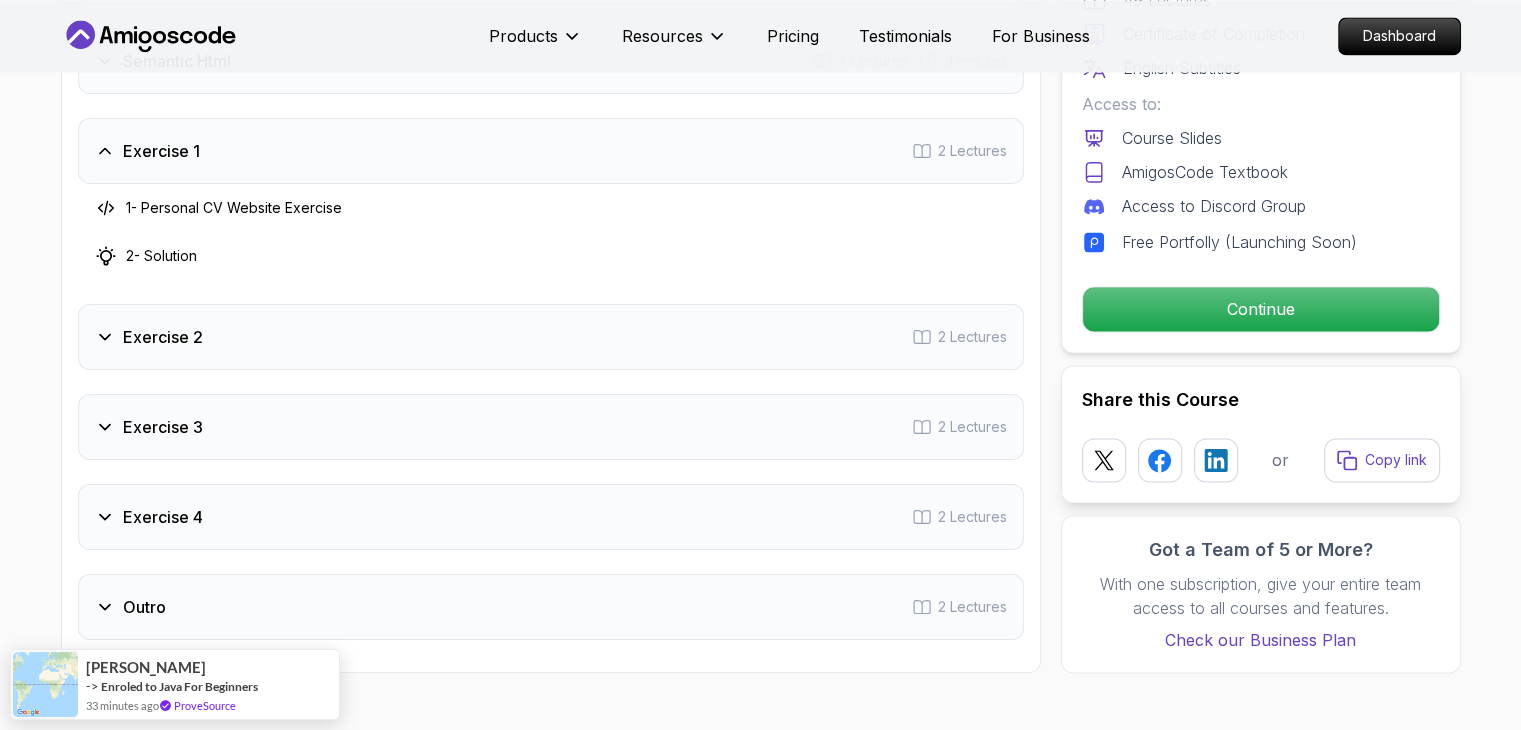 click on "1  -   Personal CV Website Exercise" at bounding box center [551, 208] 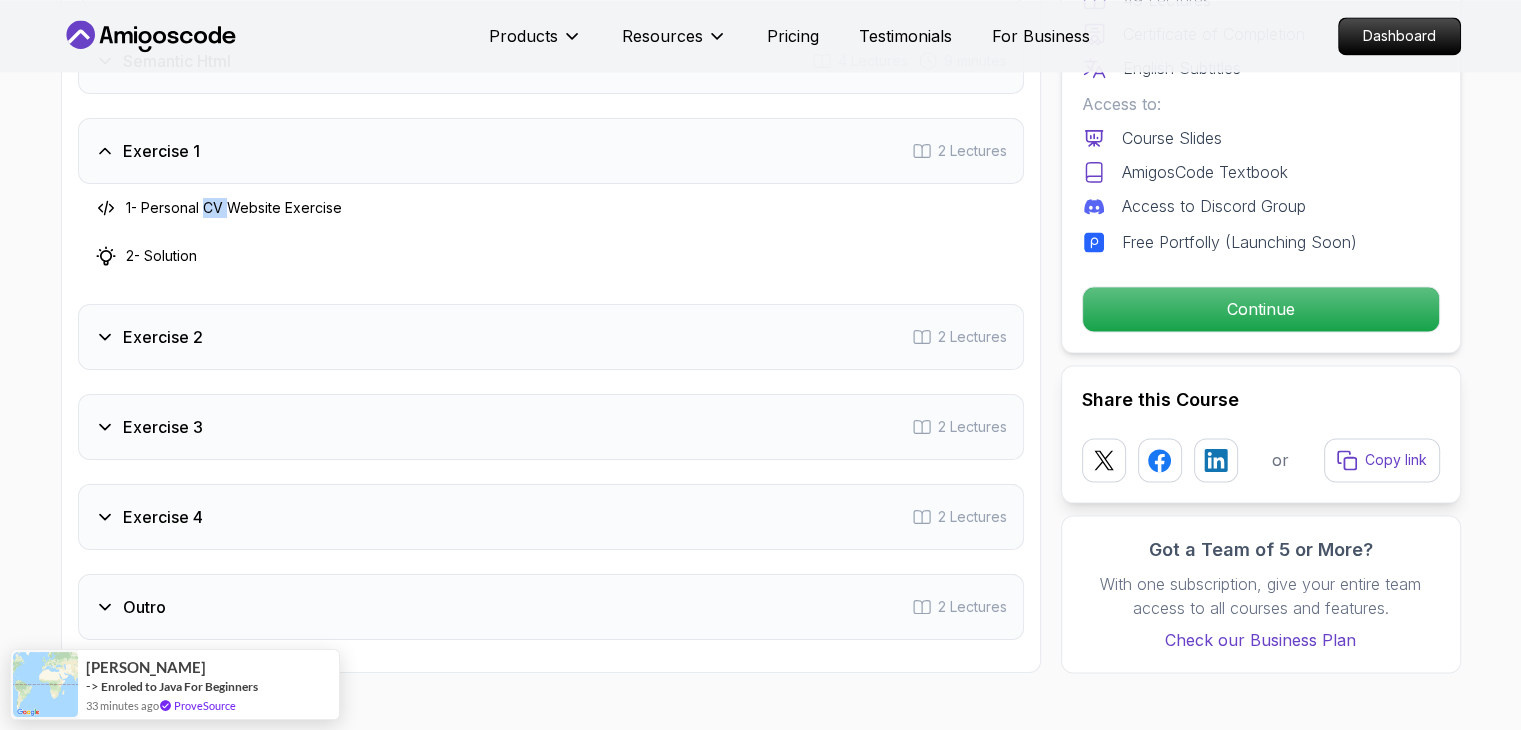 click on "1  -   Personal CV Website Exercise" at bounding box center (551, 208) 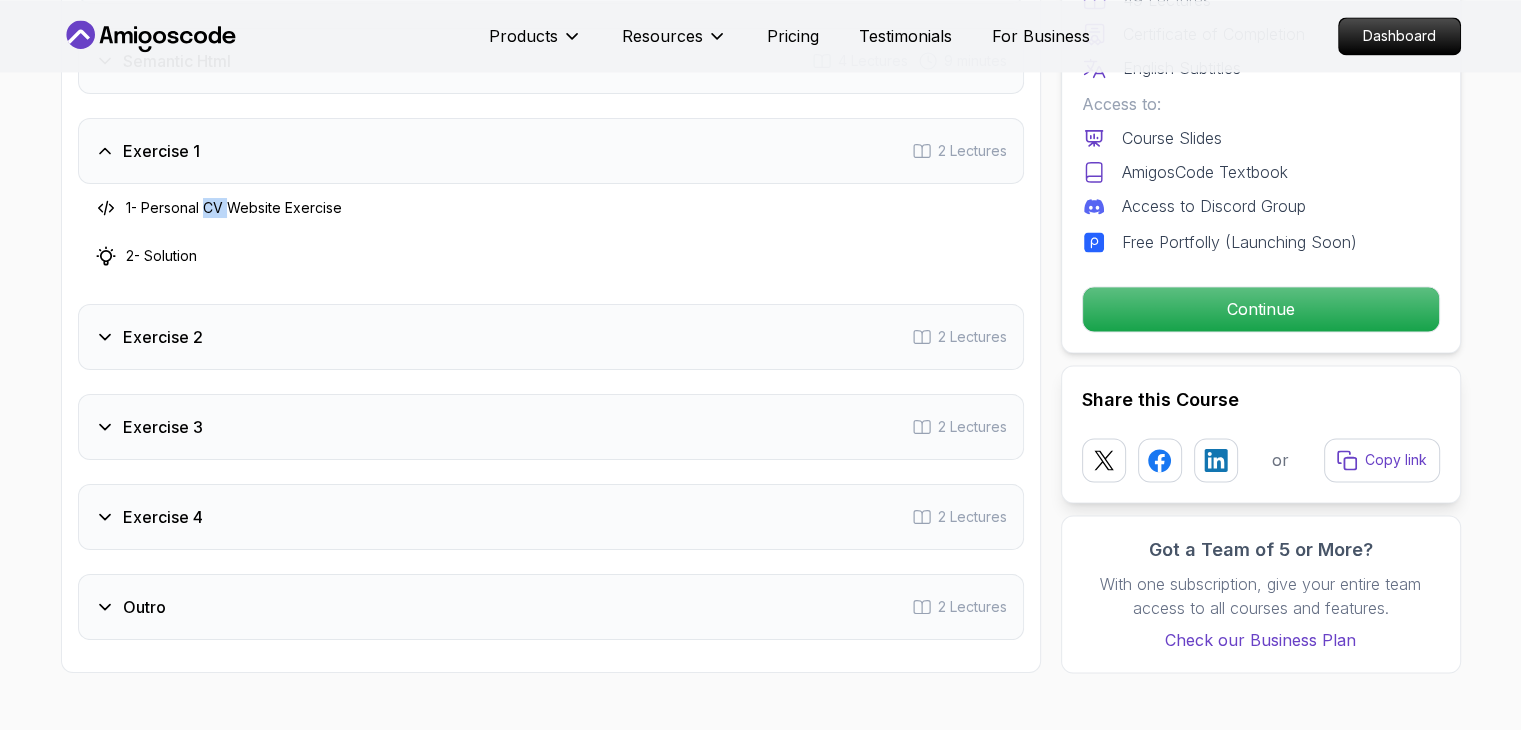 click on "1  -   Personal CV Website Exercise" at bounding box center (551, 208) 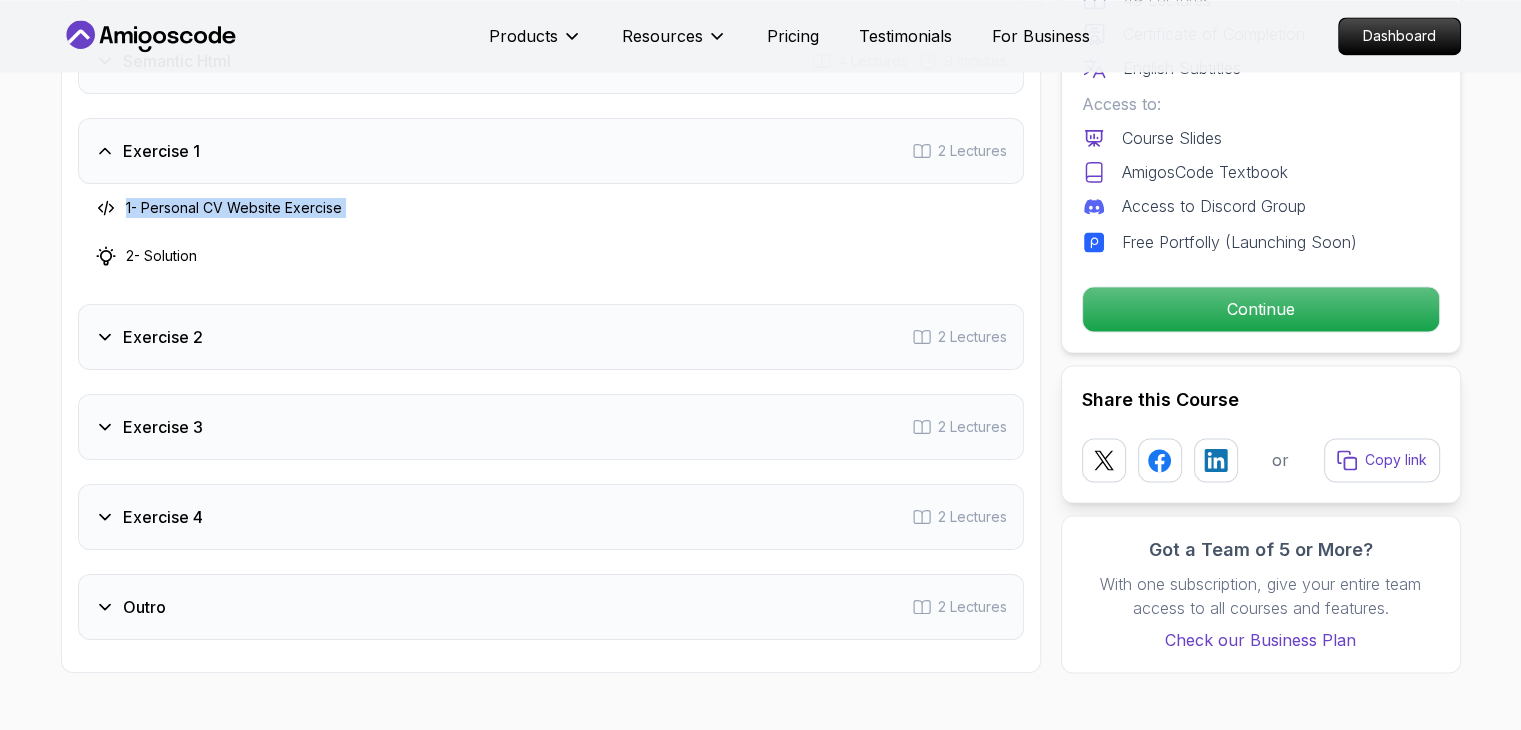click on "1  -   Personal CV Website Exercise" at bounding box center (551, 208) 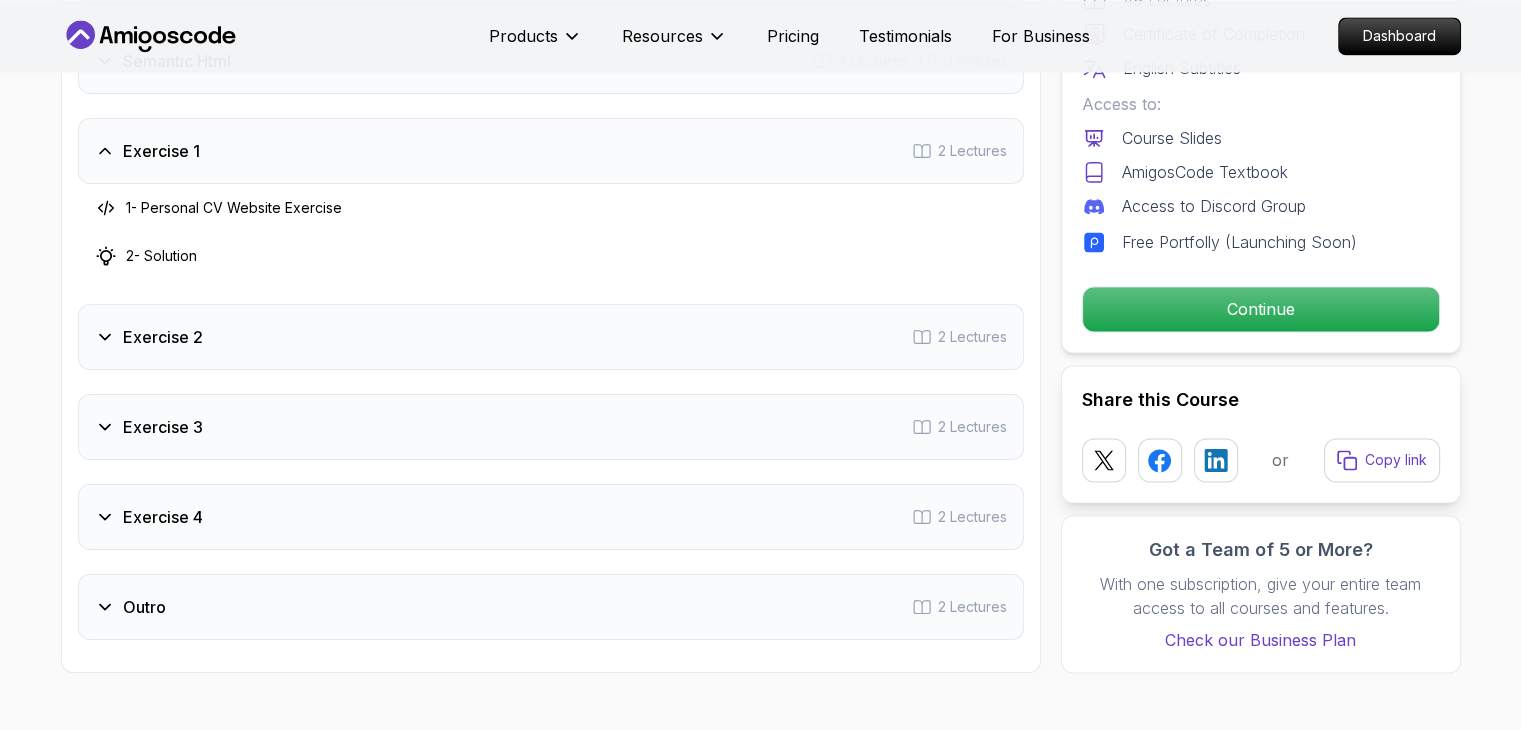 click on "2  -   Solution" at bounding box center (161, 256) 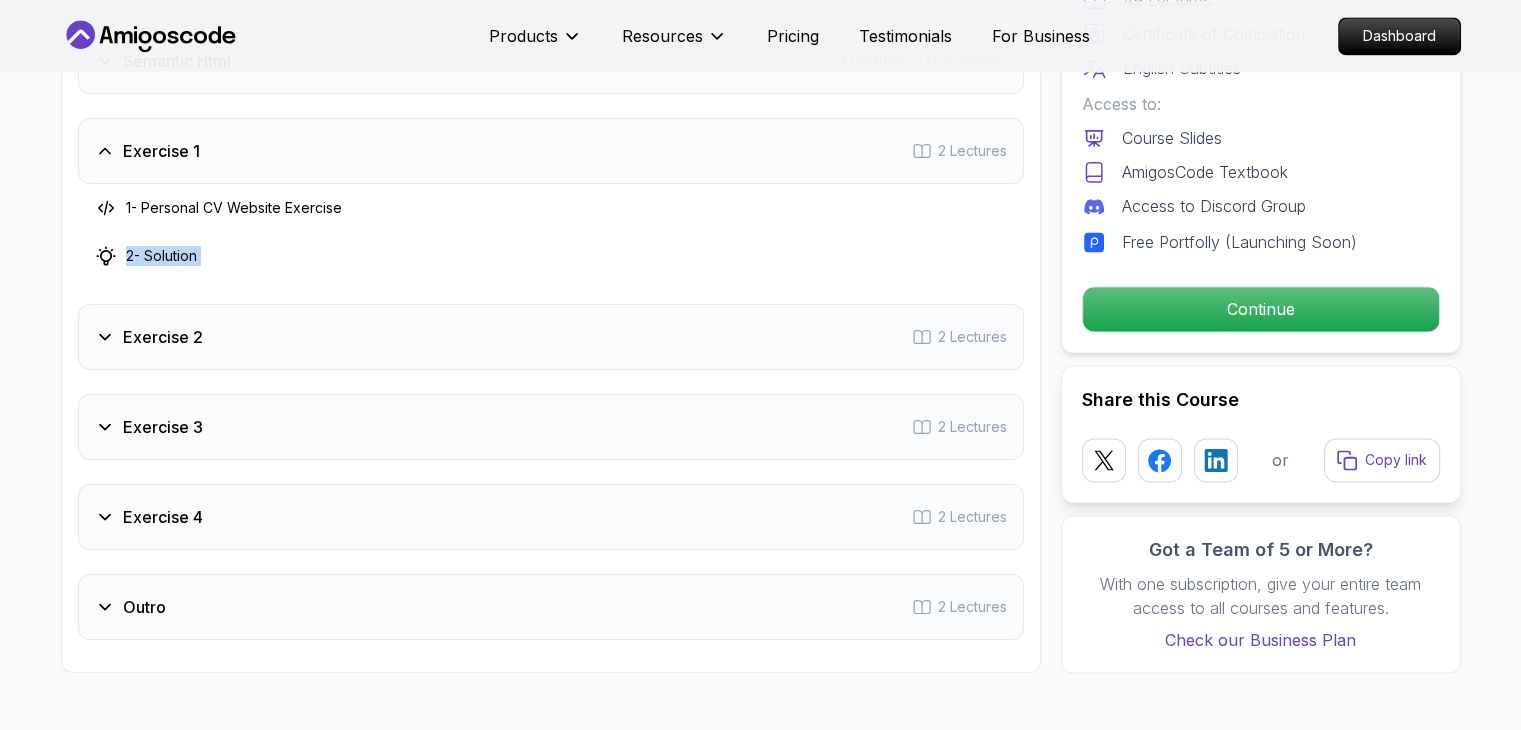 click on "2  -   Solution" at bounding box center [161, 256] 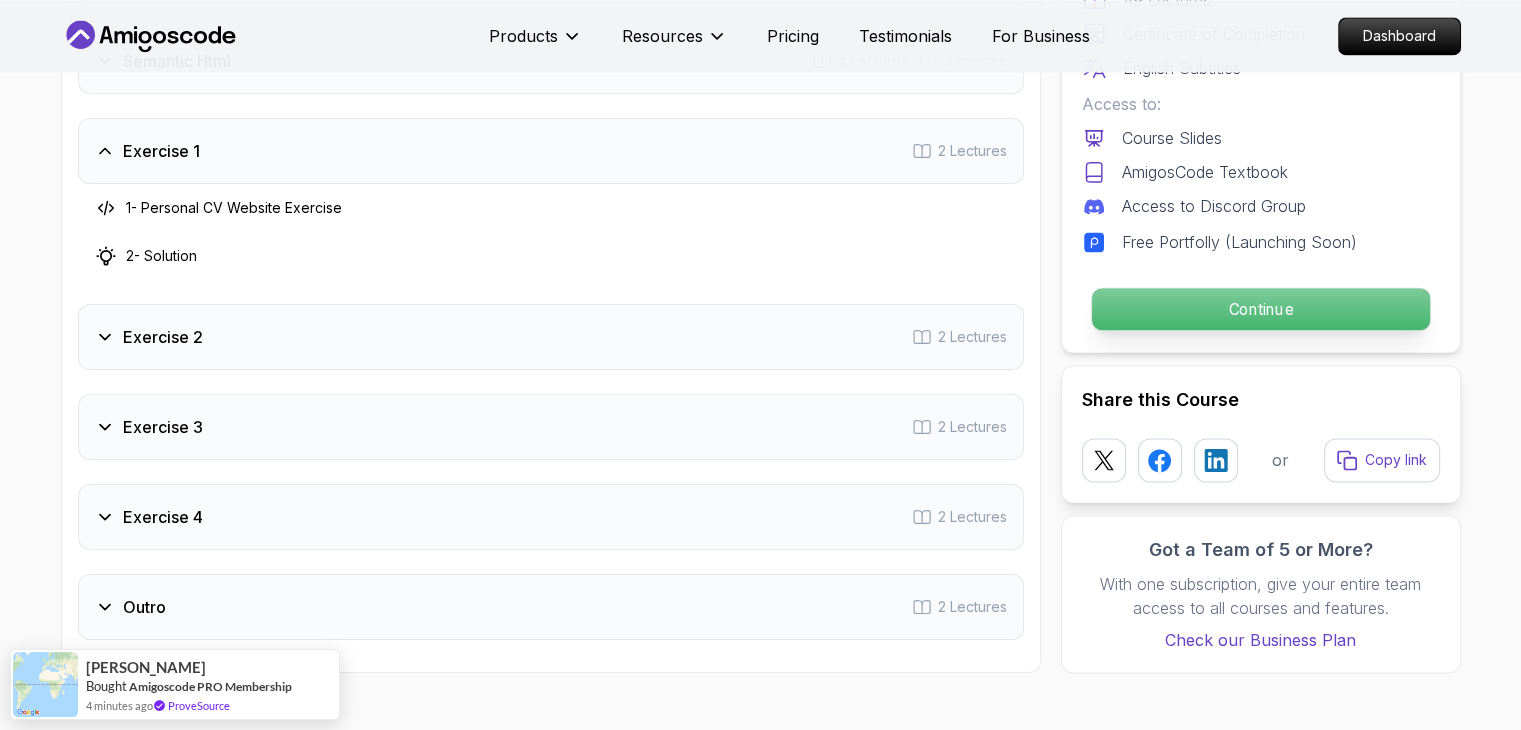 click on "Continue" at bounding box center [1260, 309] 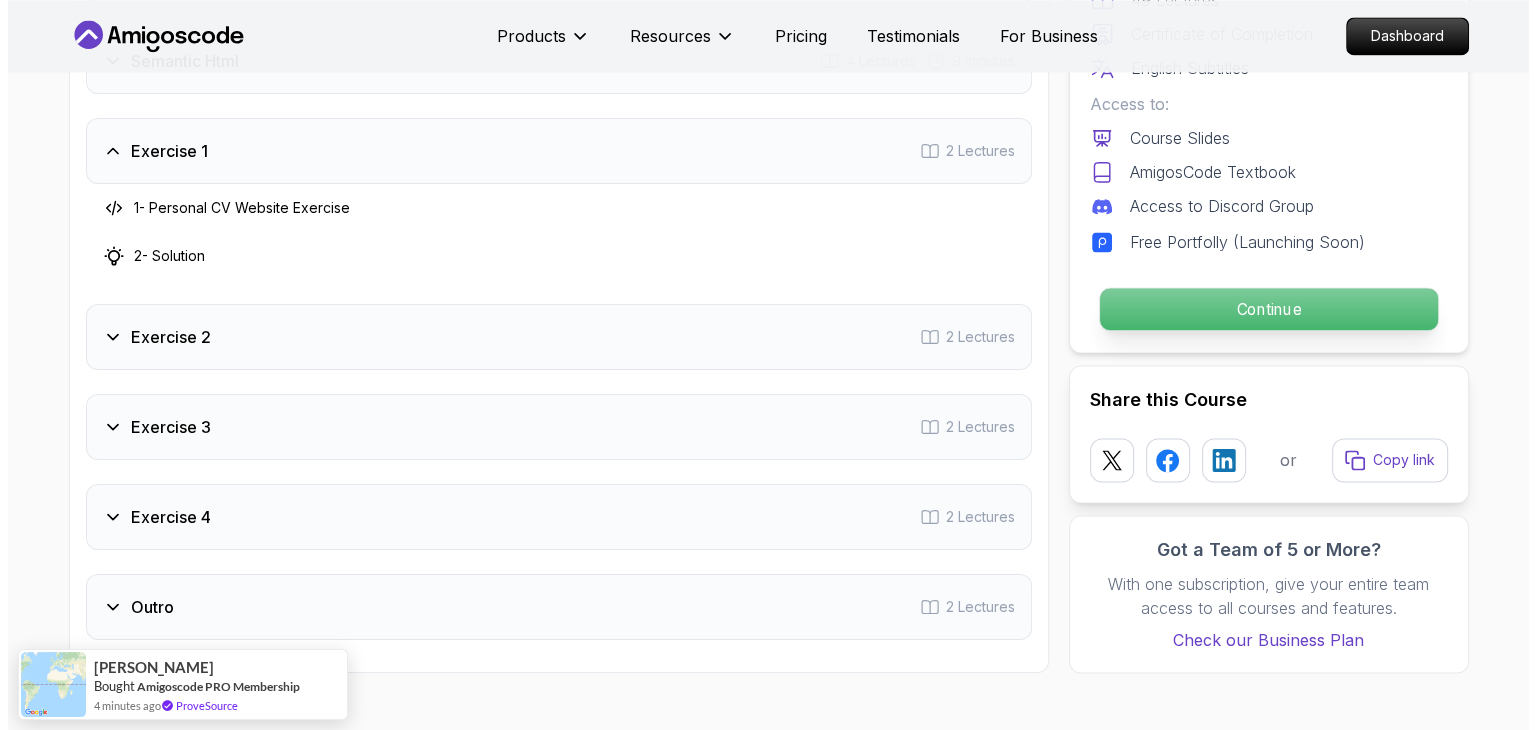 scroll, scrollTop: 0, scrollLeft: 0, axis: both 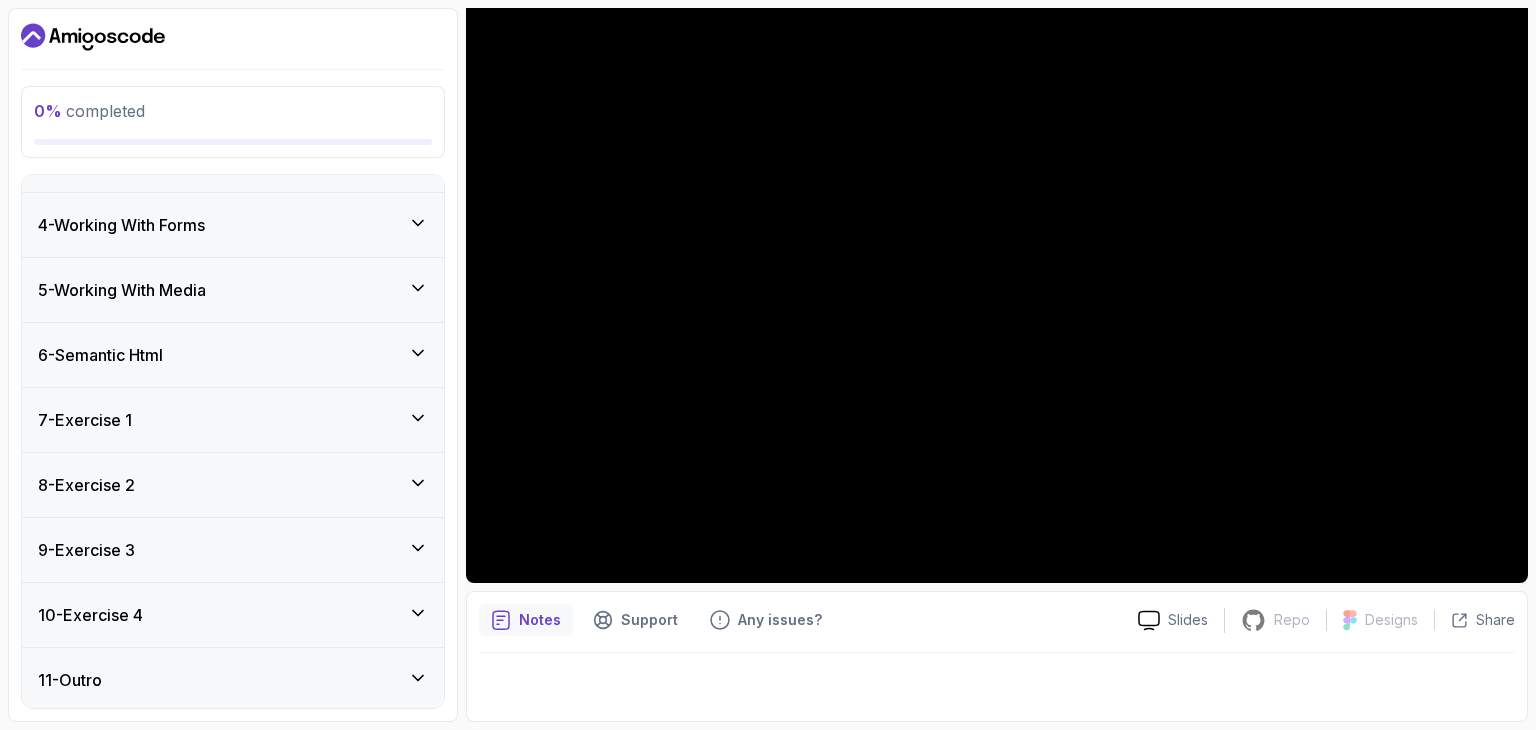 click on "7  -  Exercise 1" at bounding box center [85, 420] 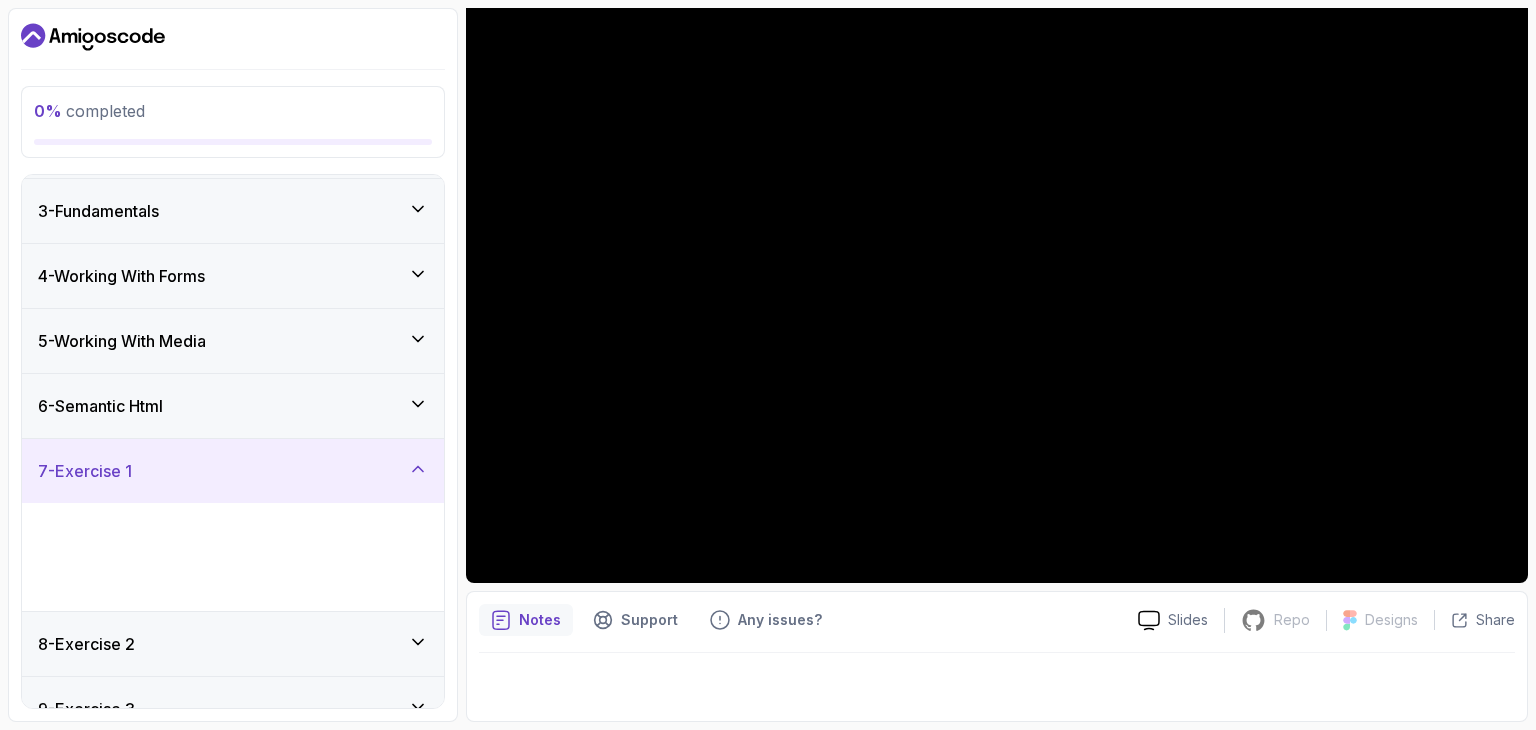 scroll, scrollTop: 177, scrollLeft: 0, axis: vertical 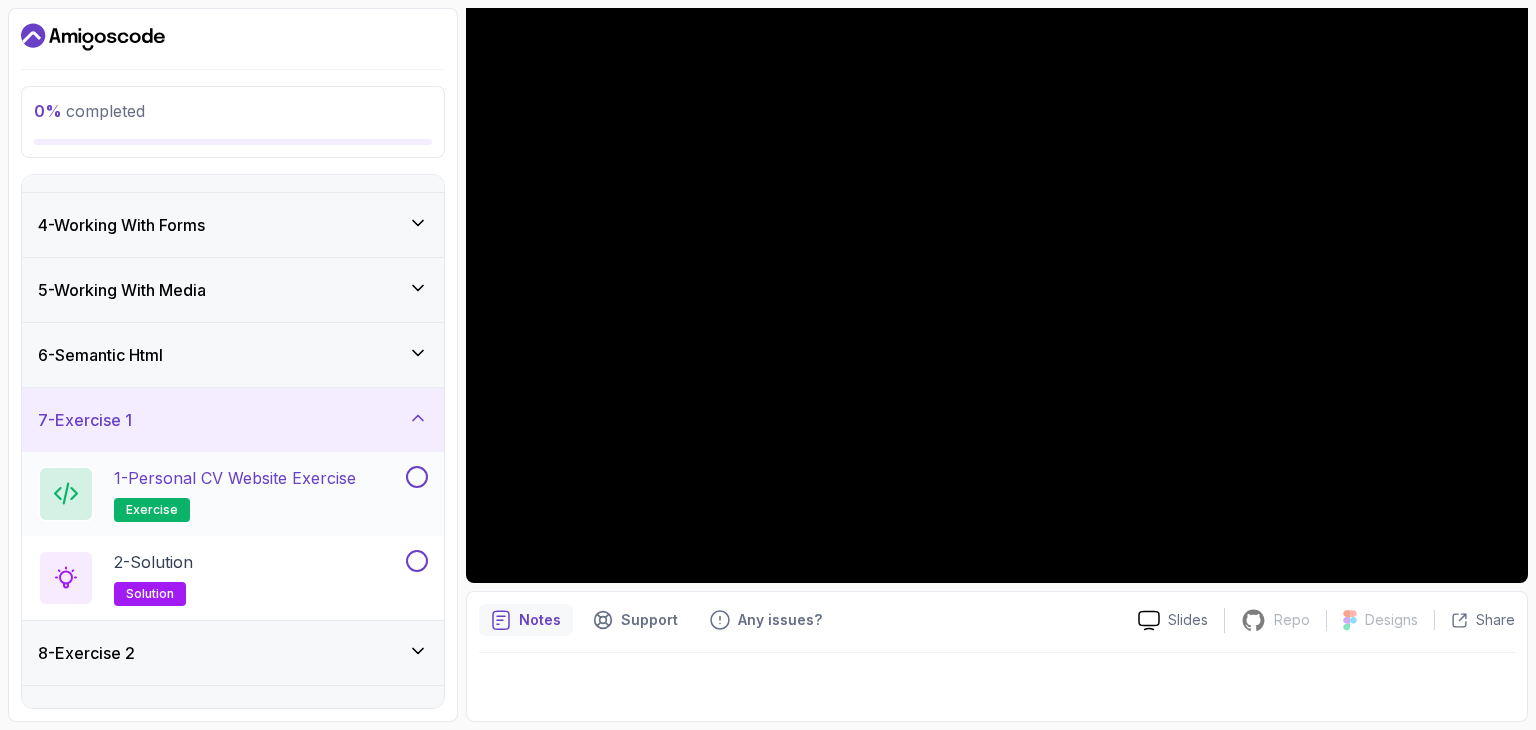 click on "1  -  Personal CV Website Exercise" at bounding box center [235, 478] 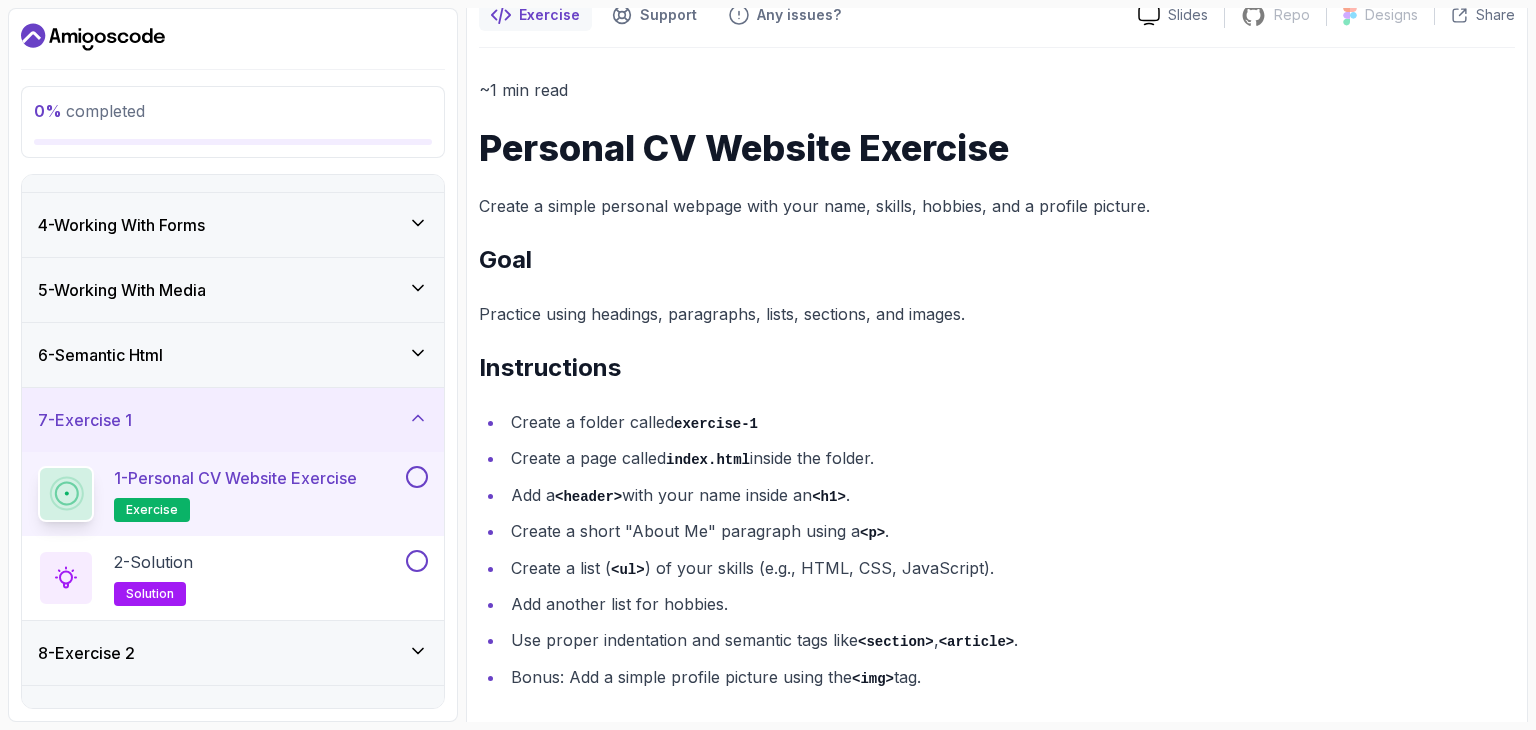 click on "~1 min read Personal CV Website Exercise
Create a simple personal webpage with your name, skills, hobbies, and a profile picture.
Goal
Practice using headings, paragraphs, lists, sections, and images.
Instructions
Create a folder called  exercise-1
Create a page called  index.html  inside the folder.
Add a  <header>  with your name inside an  <h1> .
Create a short "About Me" paragraph using a  <p> .
Create a list ( <ul> ) of your skills (e.g., HTML, CSS, JavaScript).
Add another list for hobbies.
Use proper indentation and semantic tags like  <section> ,  <article> .
Bonus: Add a simple profile picture using the  <img>  tag." at bounding box center [997, 383] 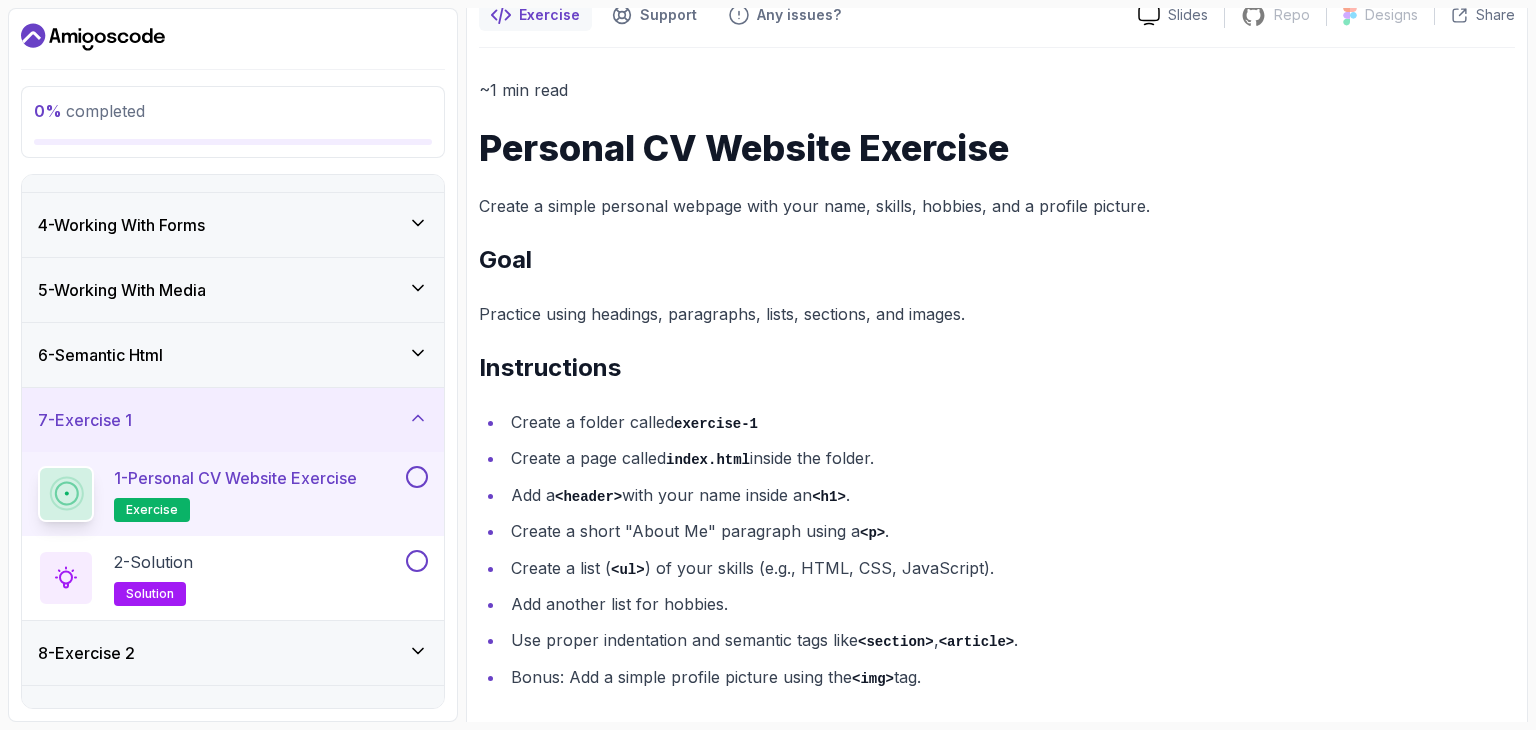 click on "~1 min read Personal CV Website Exercise
Create a simple personal webpage with your name, skills, hobbies, and a profile picture.
Goal
Practice using headings, paragraphs, lists, sections, and images.
Instructions
Create a folder called  exercise-1
Create a page called  index.html  inside the folder.
Add a  <header>  with your name inside an  <h1> .
Create a short "About Me" paragraph using a  <p> .
Create a list ( <ul> ) of your skills (e.g., HTML, CSS, JavaScript).
Add another list for hobbies.
Use proper indentation and semantic tags like  <section> ,  <article> .
Bonus: Add a simple profile picture using the  <img>  tag." at bounding box center (997, 383) 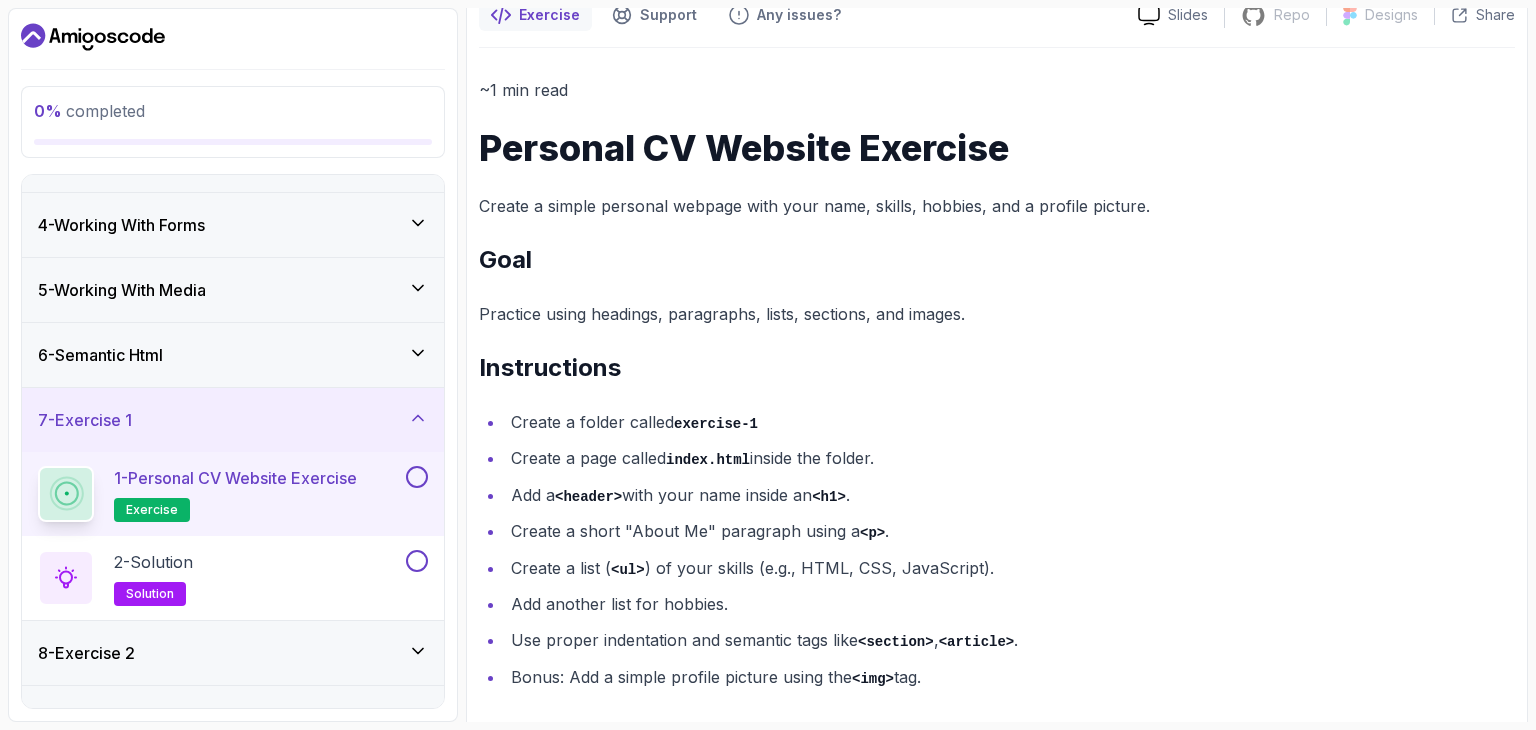 click on "Create a simple personal webpage with your name, skills, hobbies, and a profile picture." at bounding box center [997, 206] 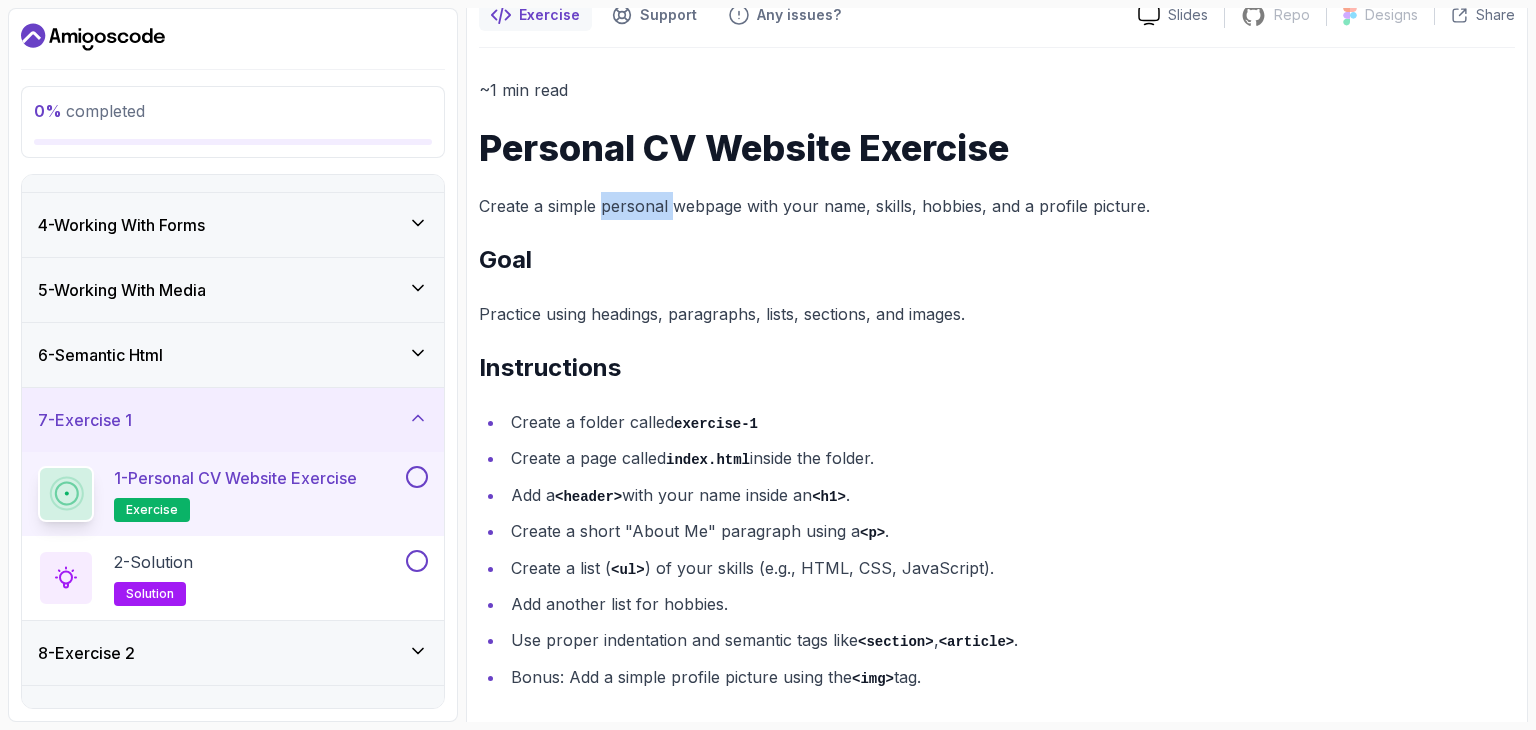 click on "Create a simple personal webpage with your name, skills, hobbies, and a profile picture." at bounding box center [997, 206] 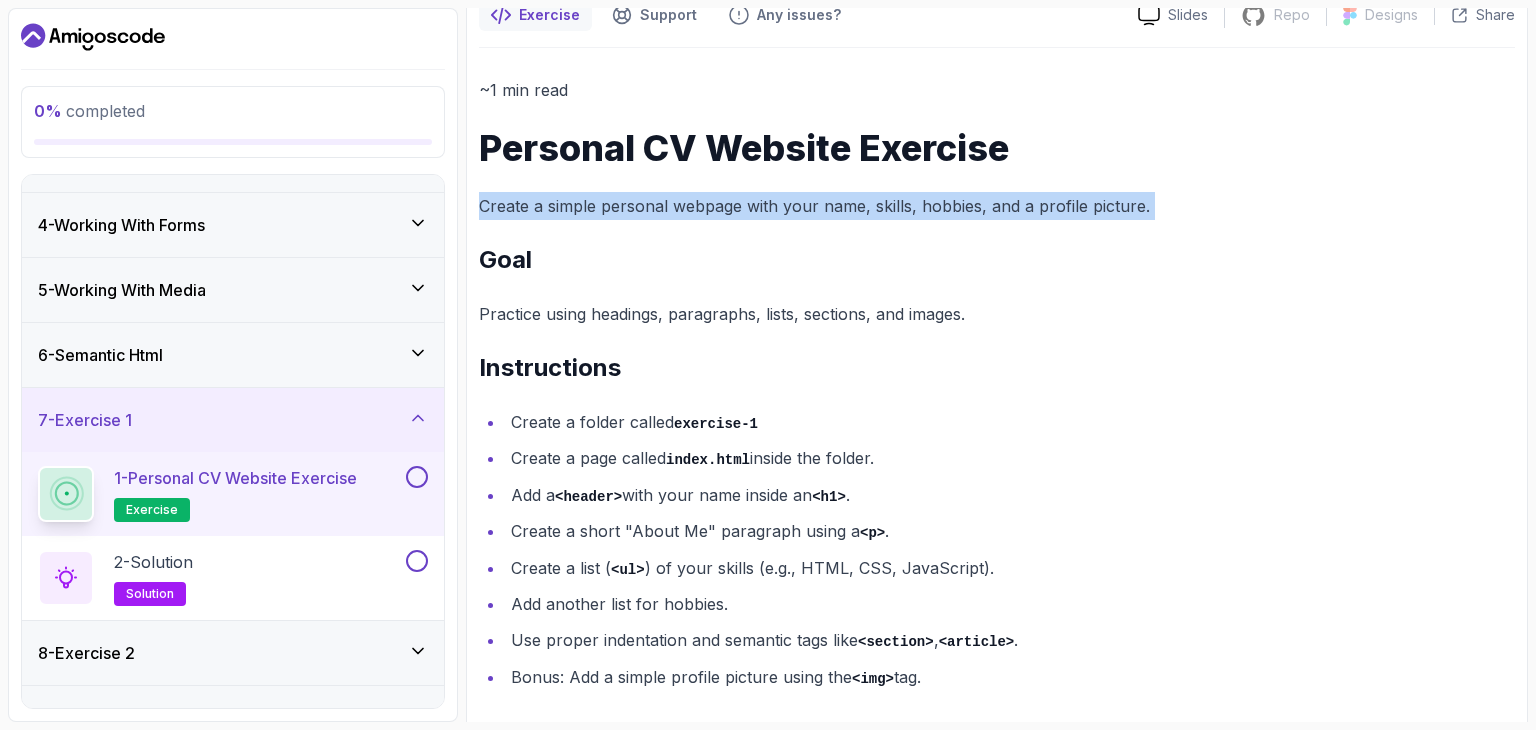 click on "Create a simple personal webpage with your name, skills, hobbies, and a profile picture." at bounding box center (997, 206) 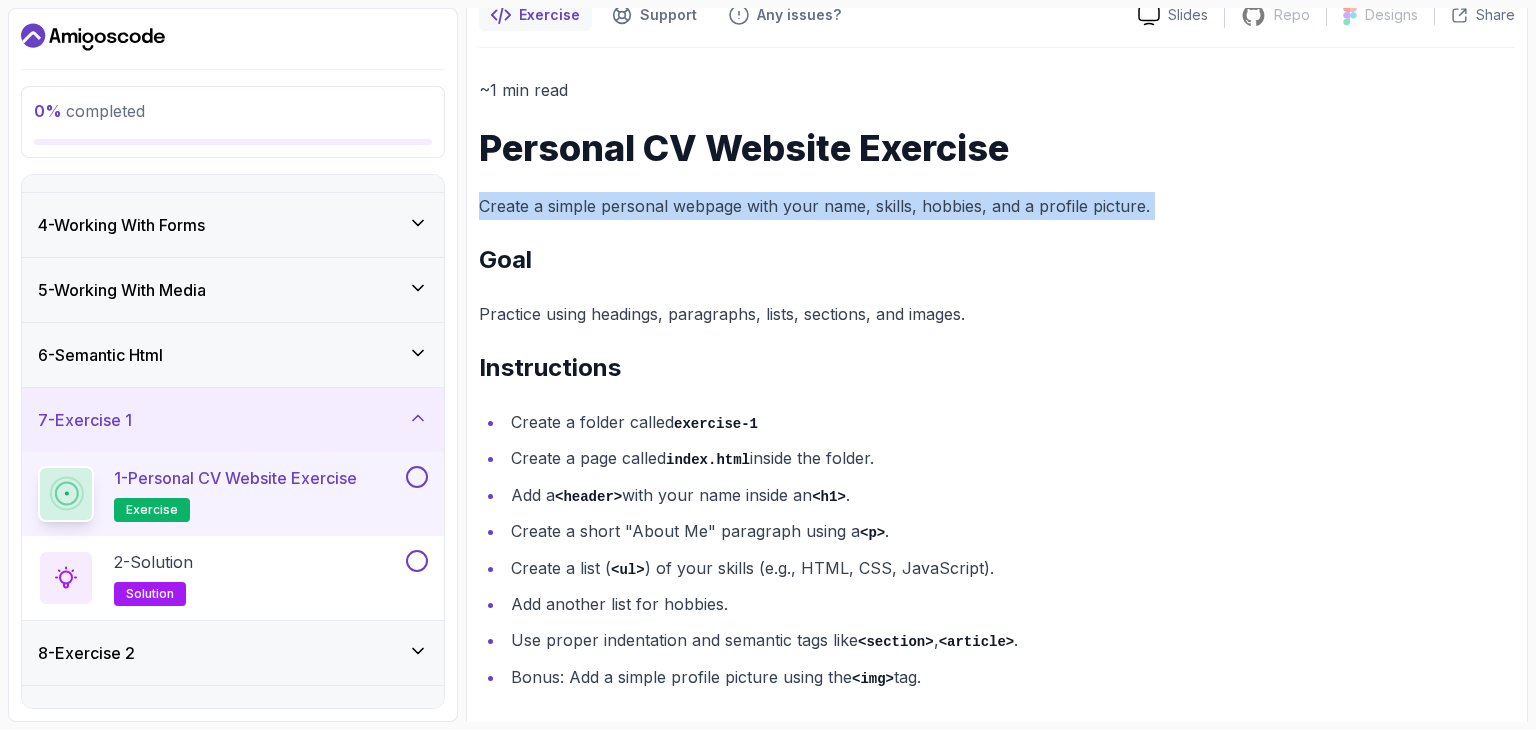 click on "Create a simple personal webpage with your name, skills, hobbies, and a profile picture." at bounding box center (997, 206) 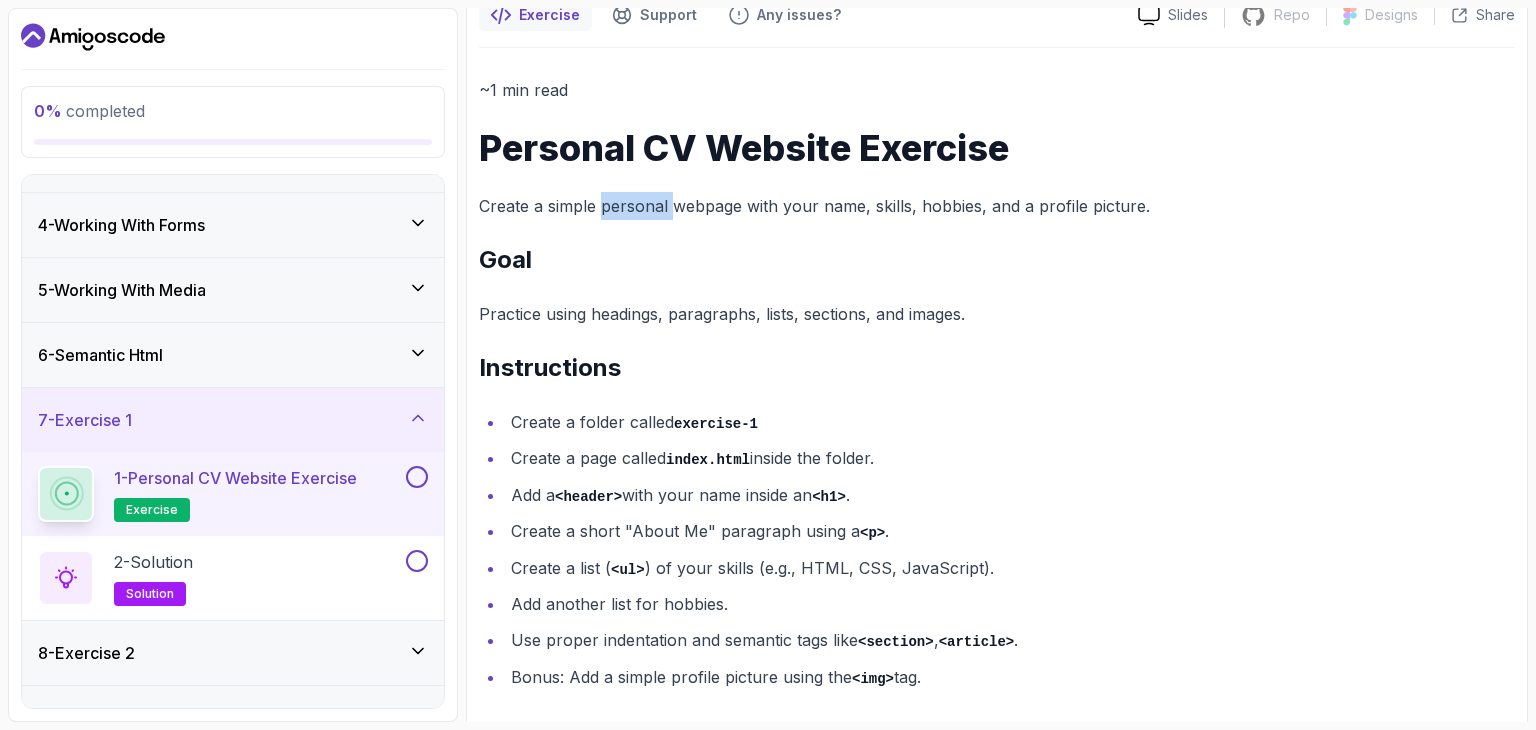 click on "Create a simple personal webpage with your name, skills, hobbies, and a profile picture." at bounding box center (997, 206) 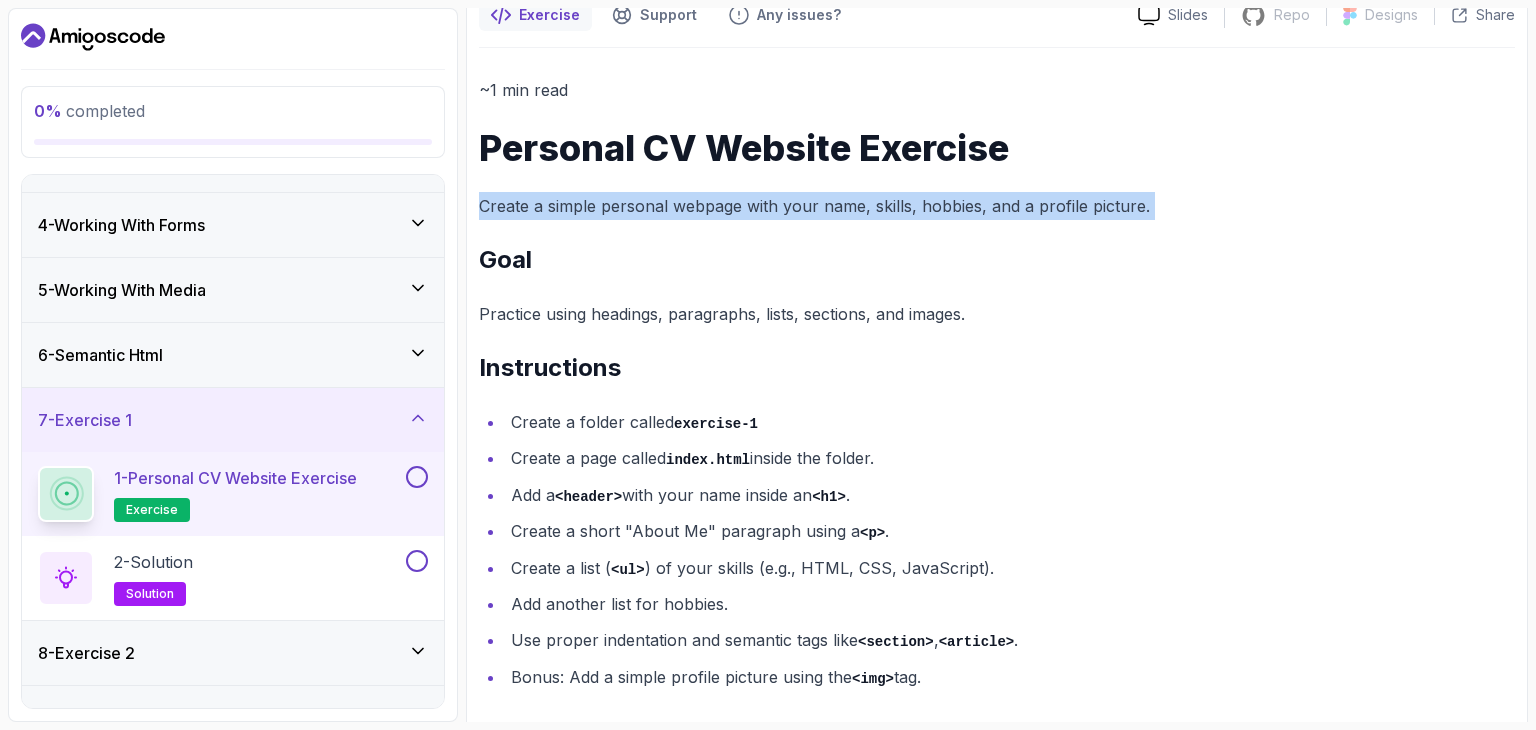 click on "Create a simple personal webpage with your name, skills, hobbies, and a profile picture." at bounding box center [997, 206] 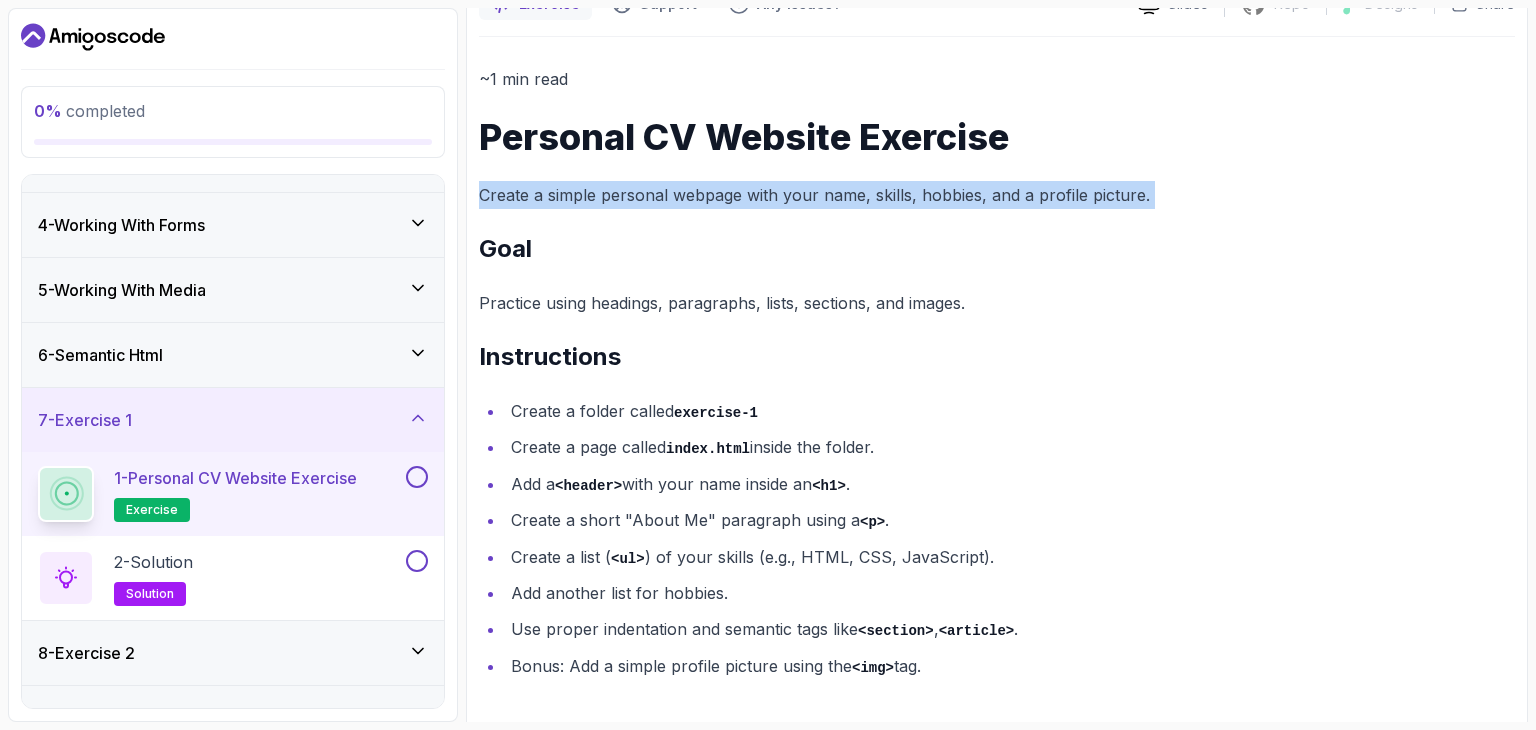 scroll, scrollTop: 206, scrollLeft: 0, axis: vertical 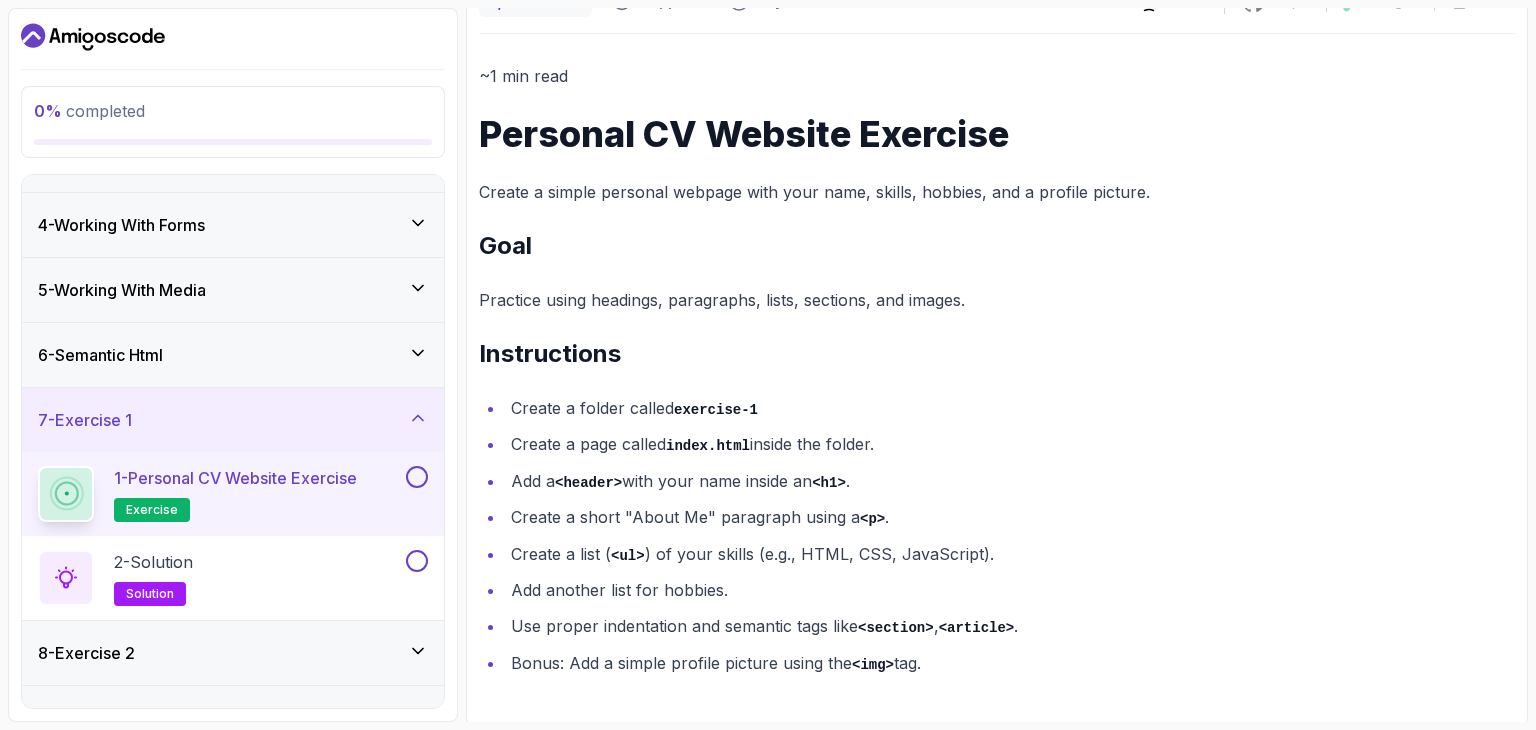 click on "Practice using headings, paragraphs, lists, sections, and images." at bounding box center (997, 300) 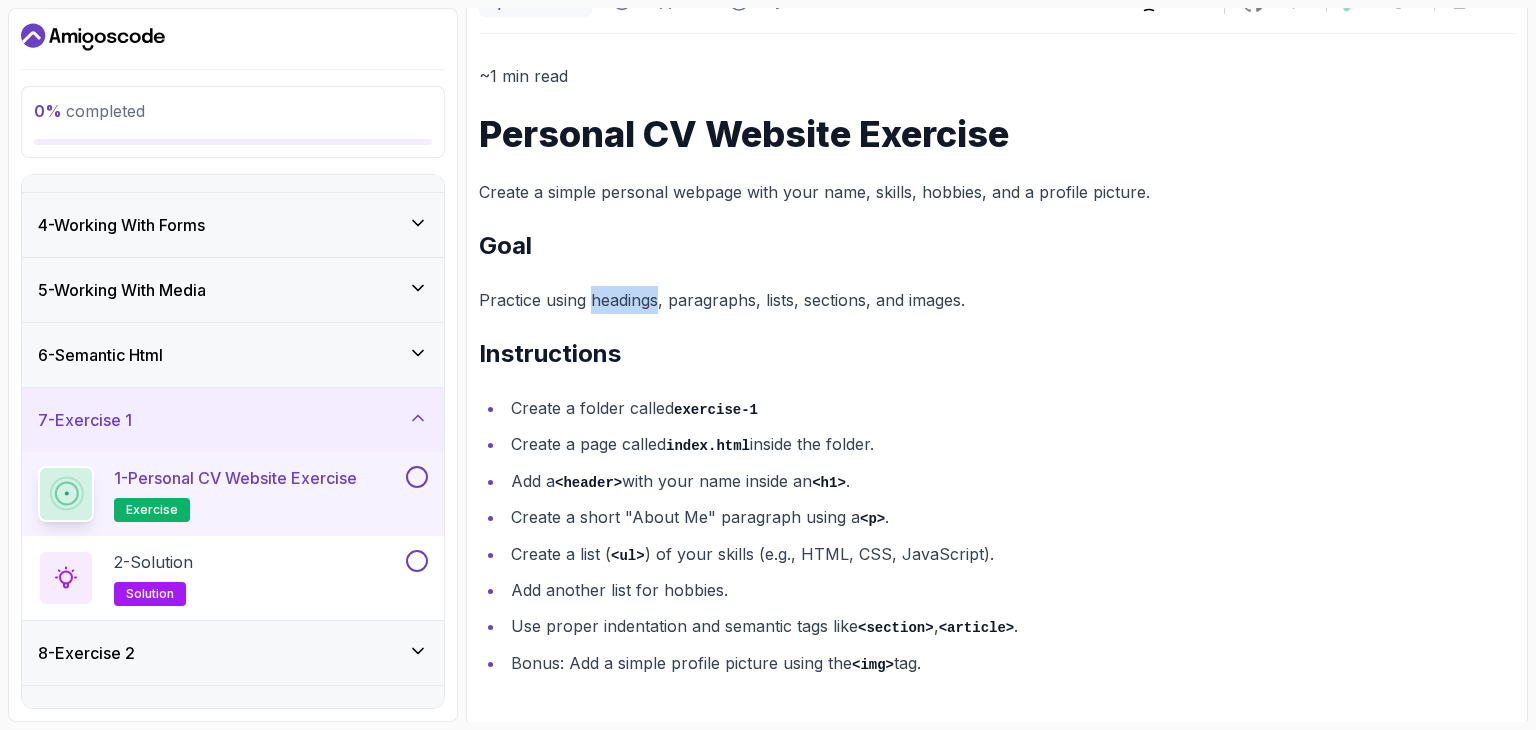 click on "Practice using headings, paragraphs, lists, sections, and images." at bounding box center (997, 300) 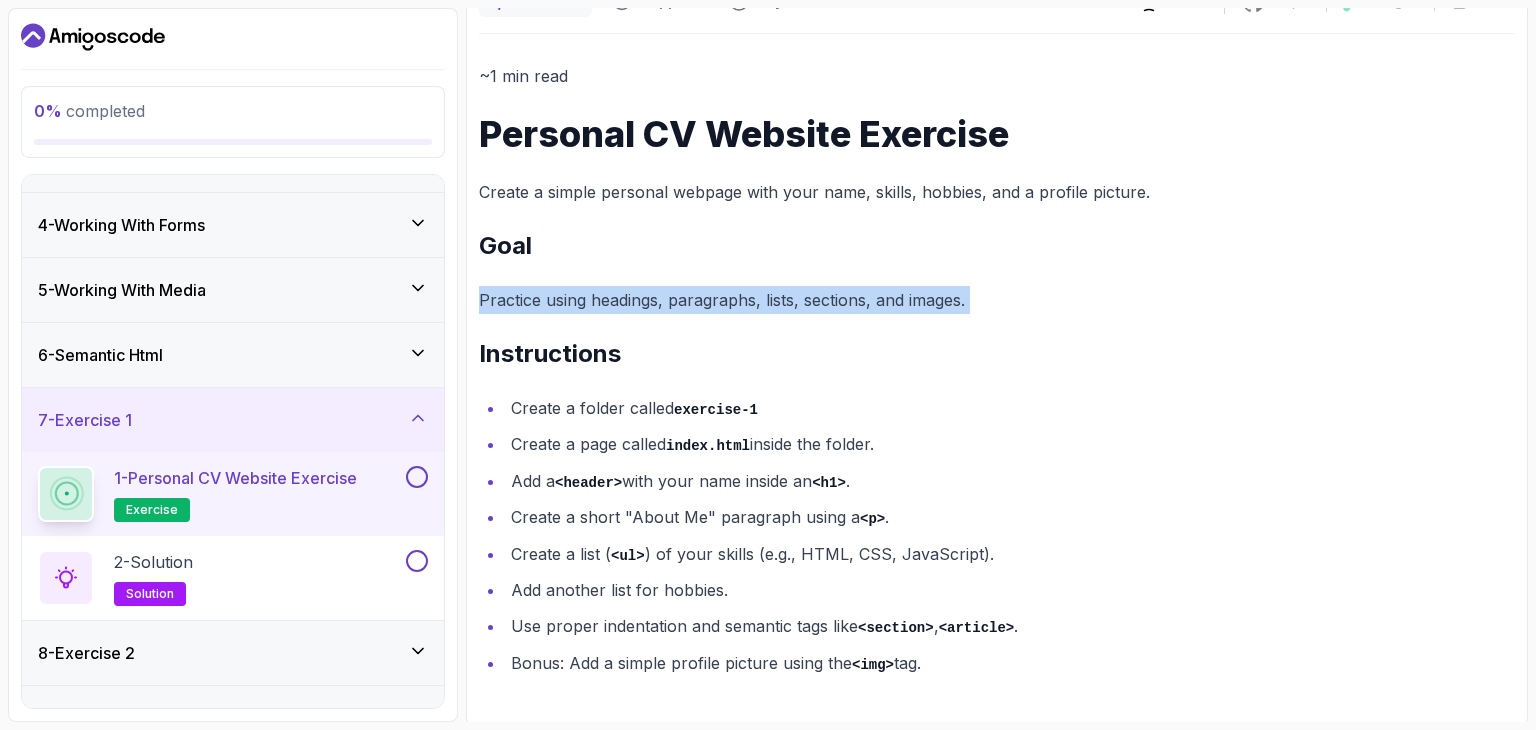click on "Practice using headings, paragraphs, lists, sections, and images." at bounding box center [997, 300] 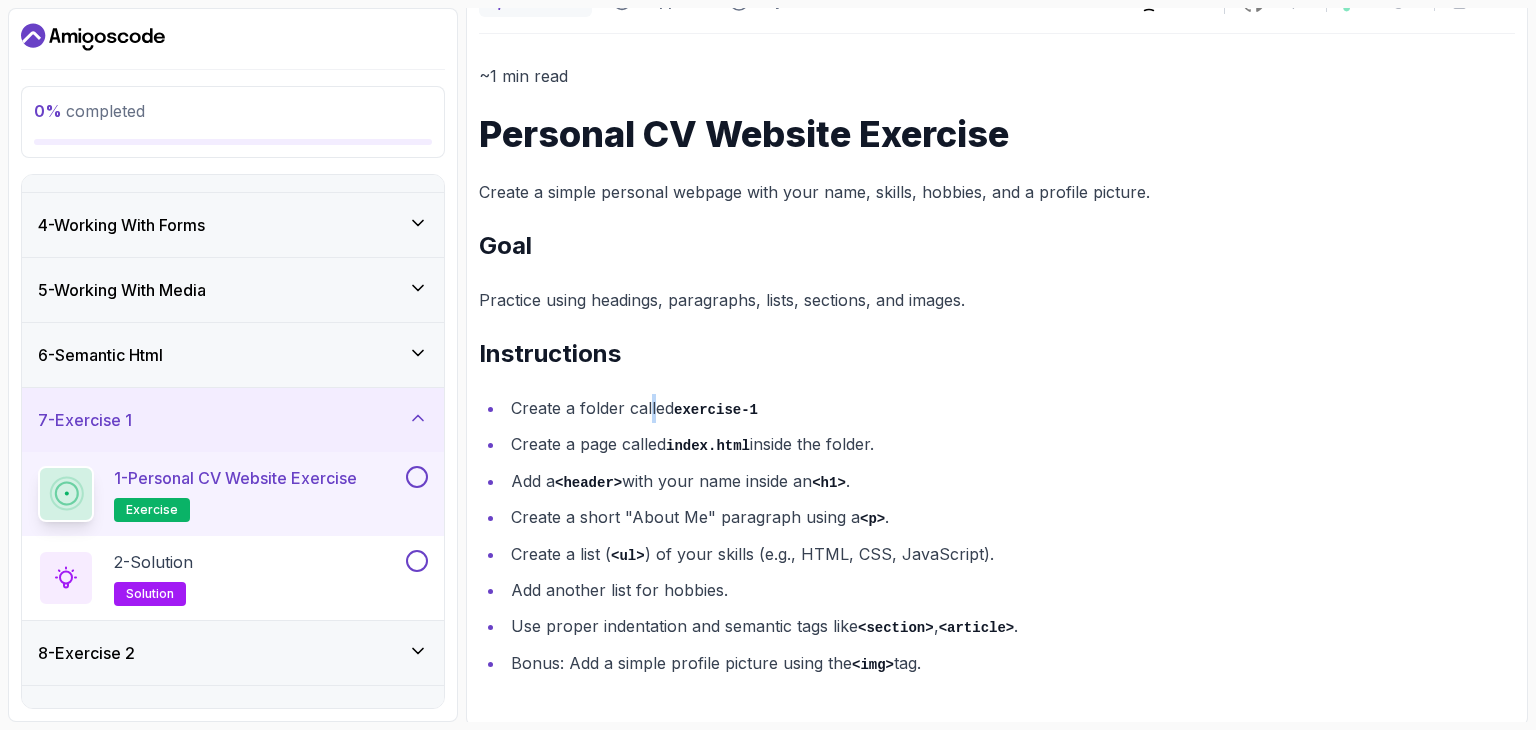 click on "Create a folder called  exercise-1" at bounding box center (1010, 408) 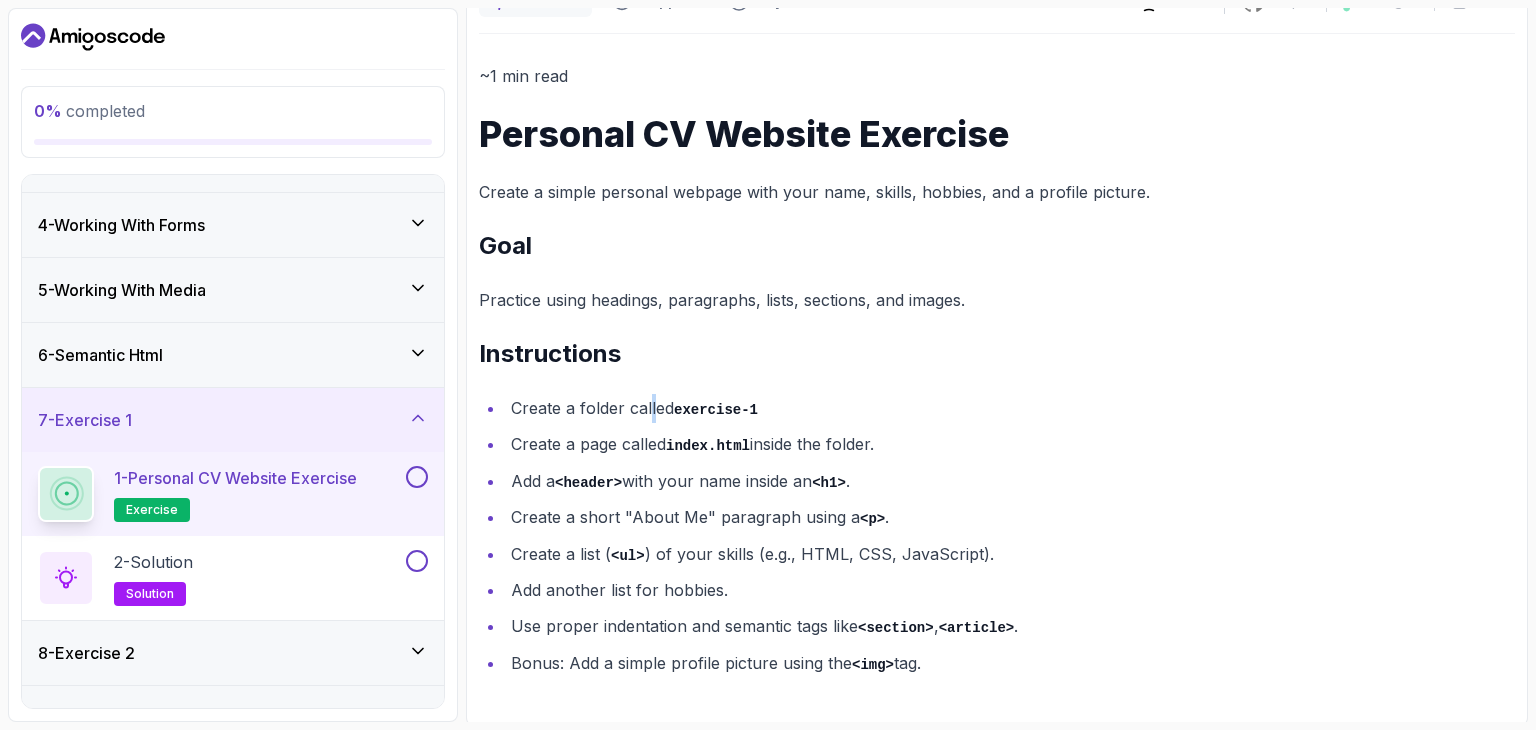 click on "Create a folder called  exercise-1" at bounding box center [1010, 408] 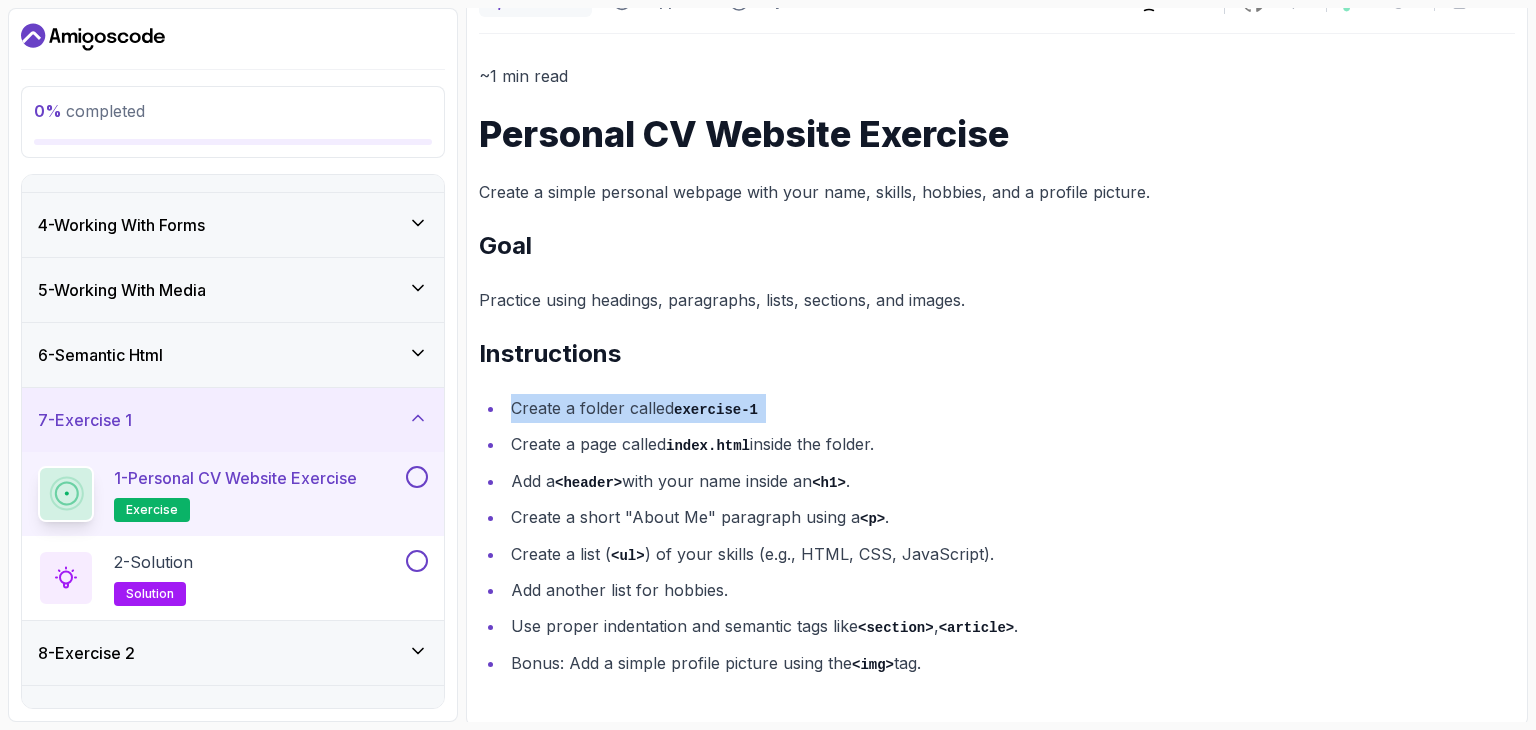 click on "Create a folder called  exercise-1" at bounding box center [1010, 408] 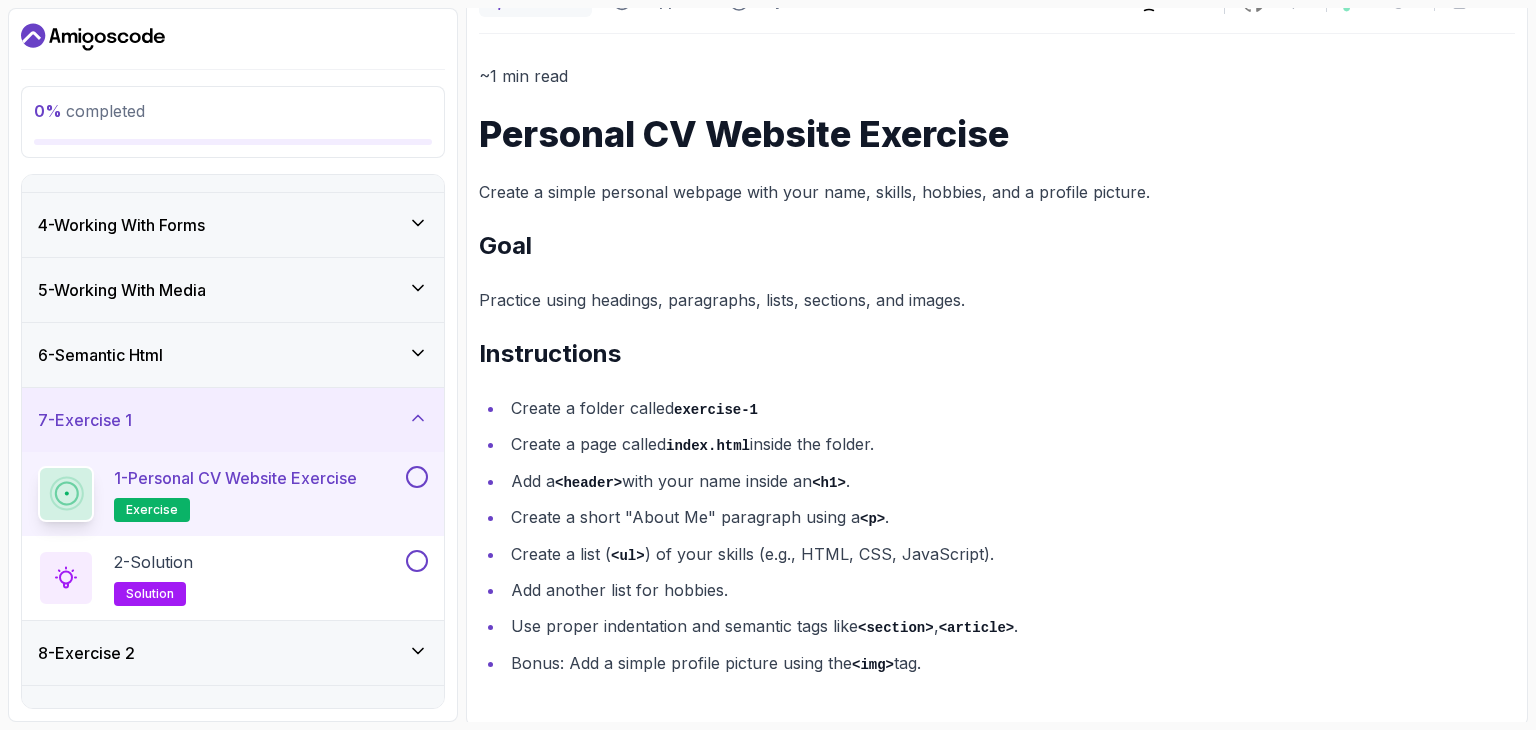 click on "Create a page called  index.html  inside the folder." at bounding box center (1010, 444) 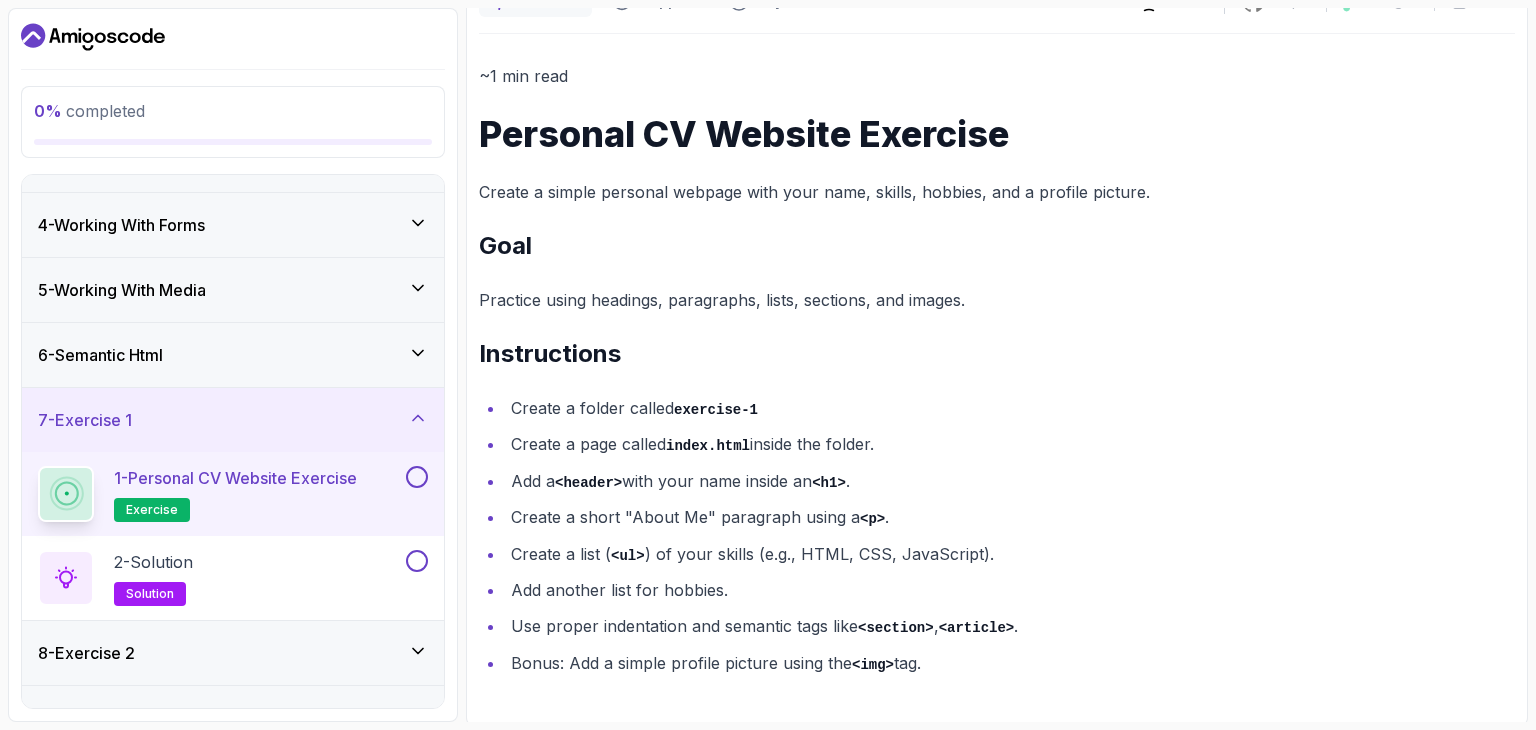 click on "Create a page called  index.html  inside the folder." at bounding box center [1010, 444] 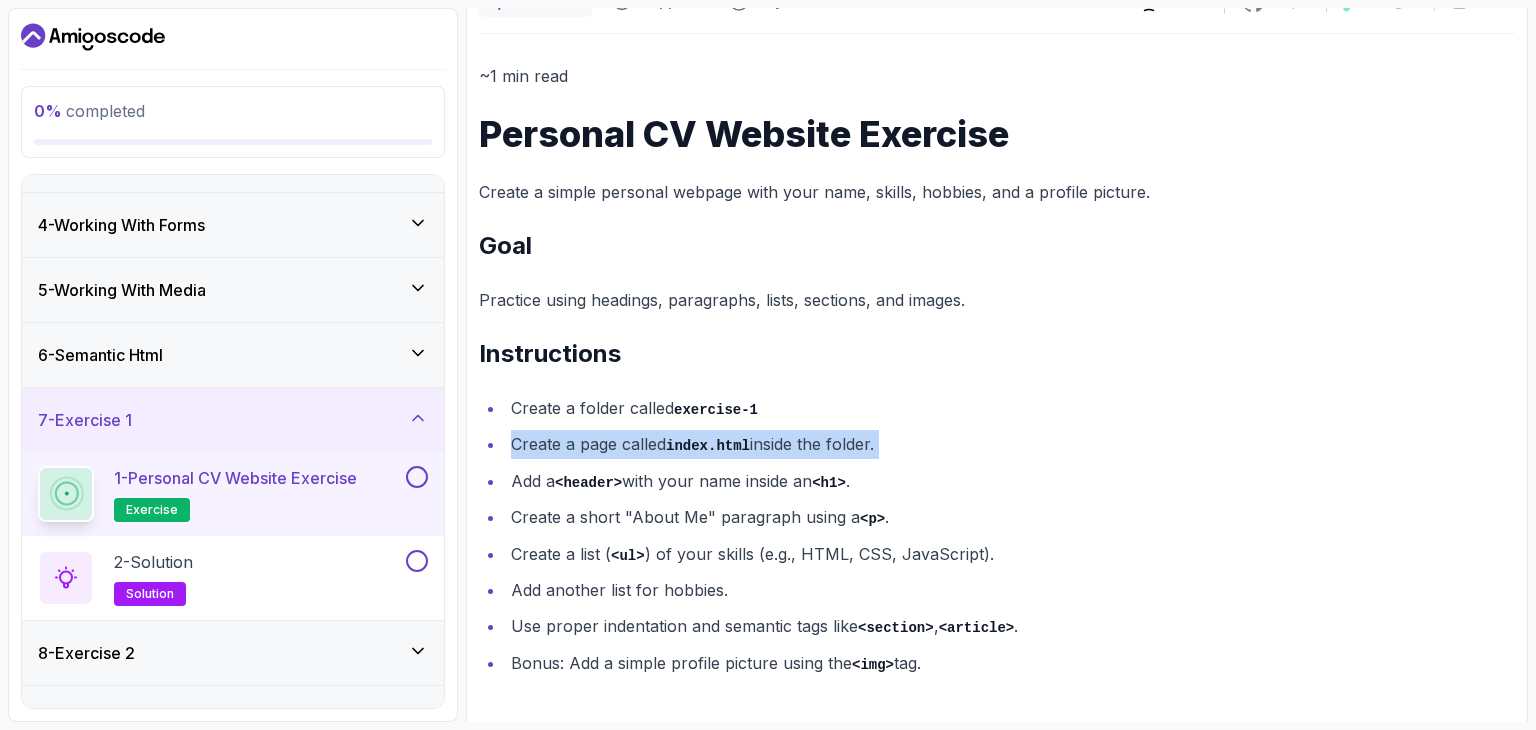 click on "Create a page called  index.html  inside the folder." at bounding box center (1010, 444) 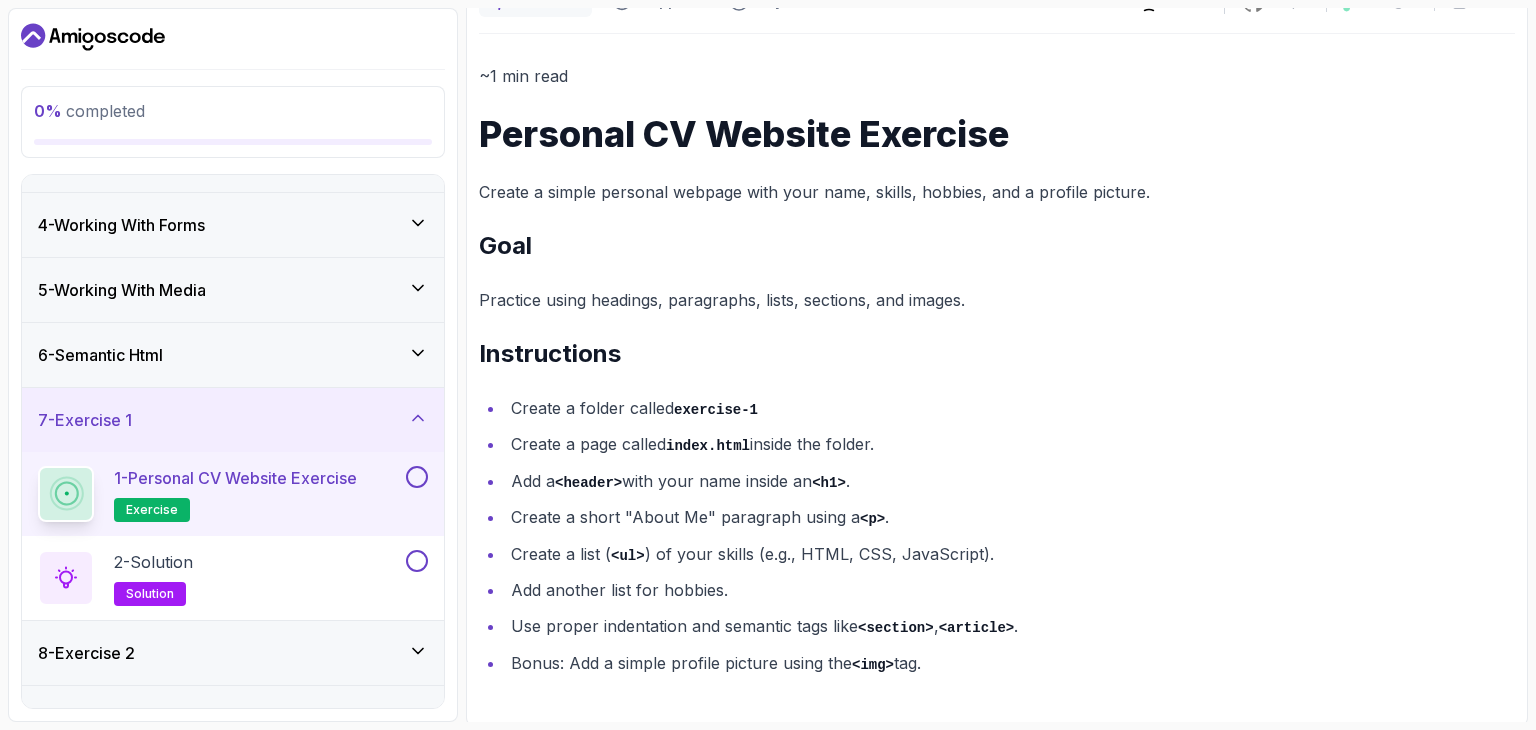 click on "Add a  <header>  with your name inside an  <h1> ." at bounding box center (1010, 481) 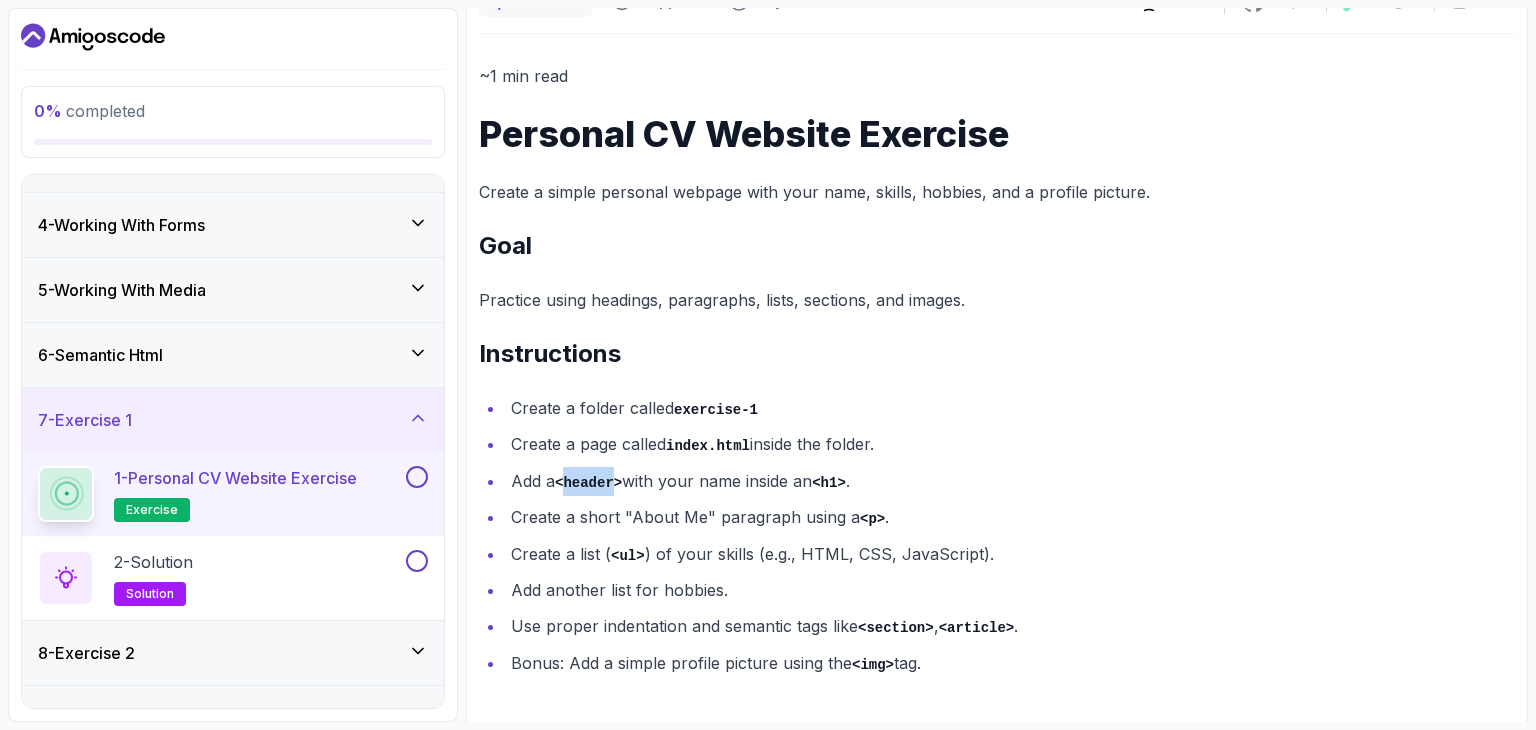 click on "Add a  <header>  with your name inside an  <h1> ." at bounding box center [1010, 481] 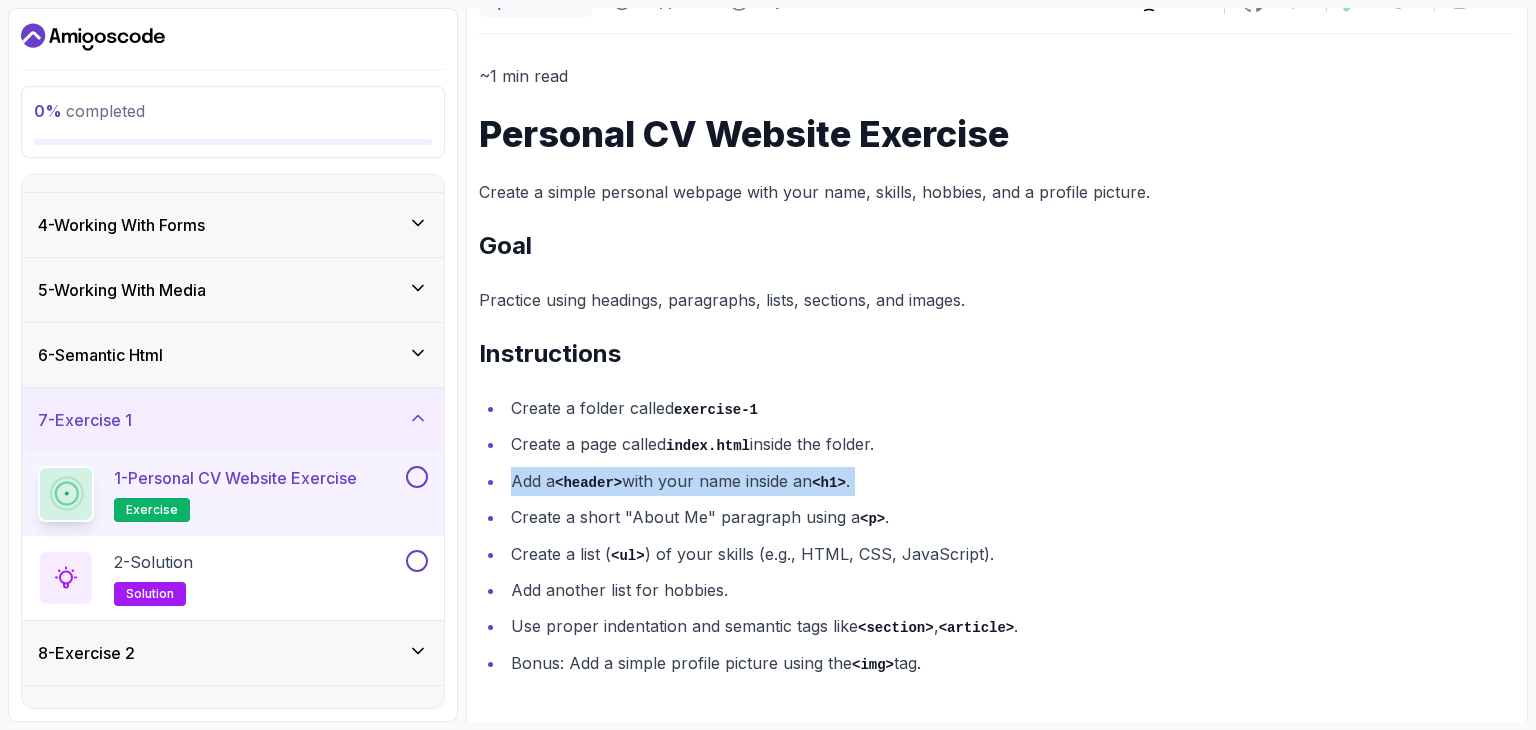 click on "<header>" at bounding box center (588, 483) 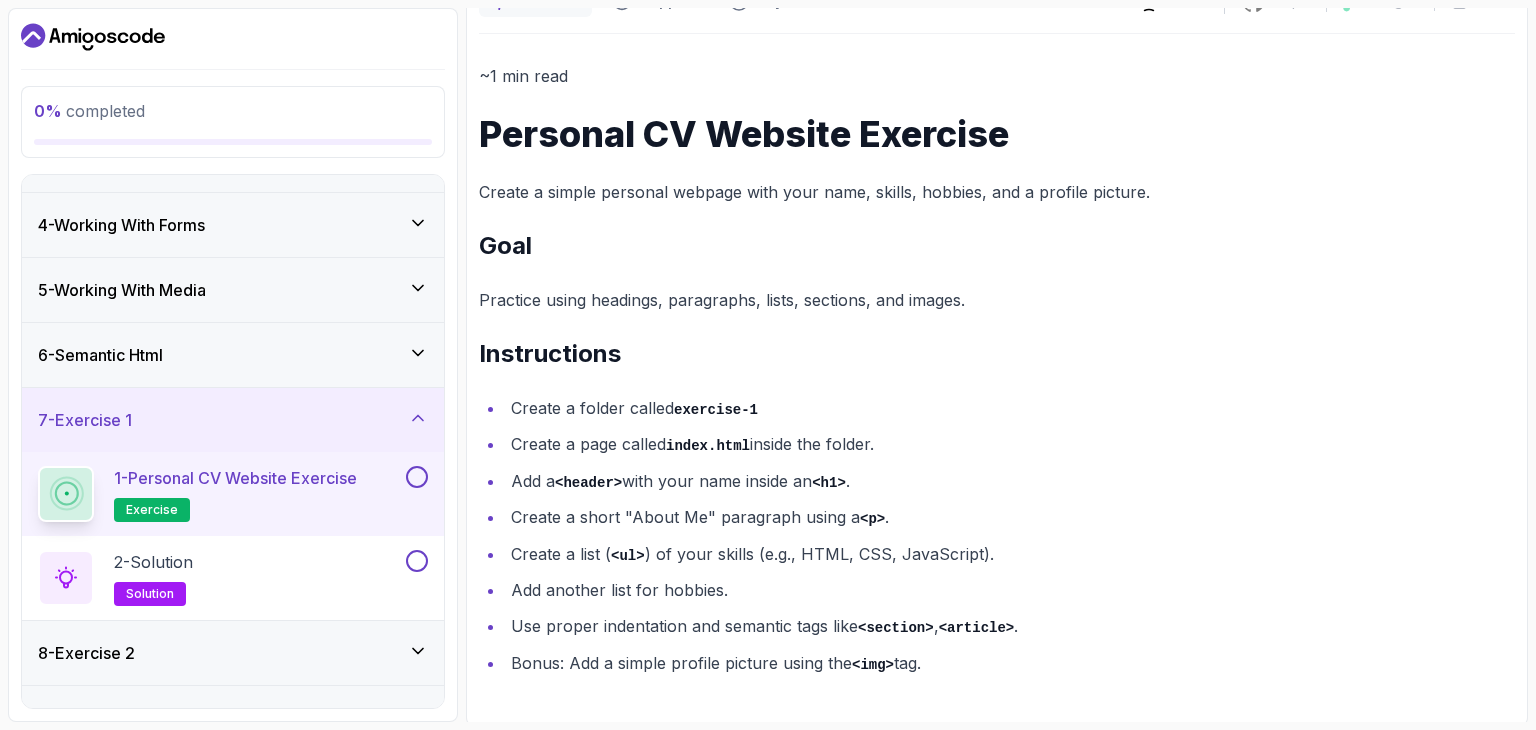 click on "Create a short "About Me" paragraph using a  <p> ." at bounding box center [1010, 517] 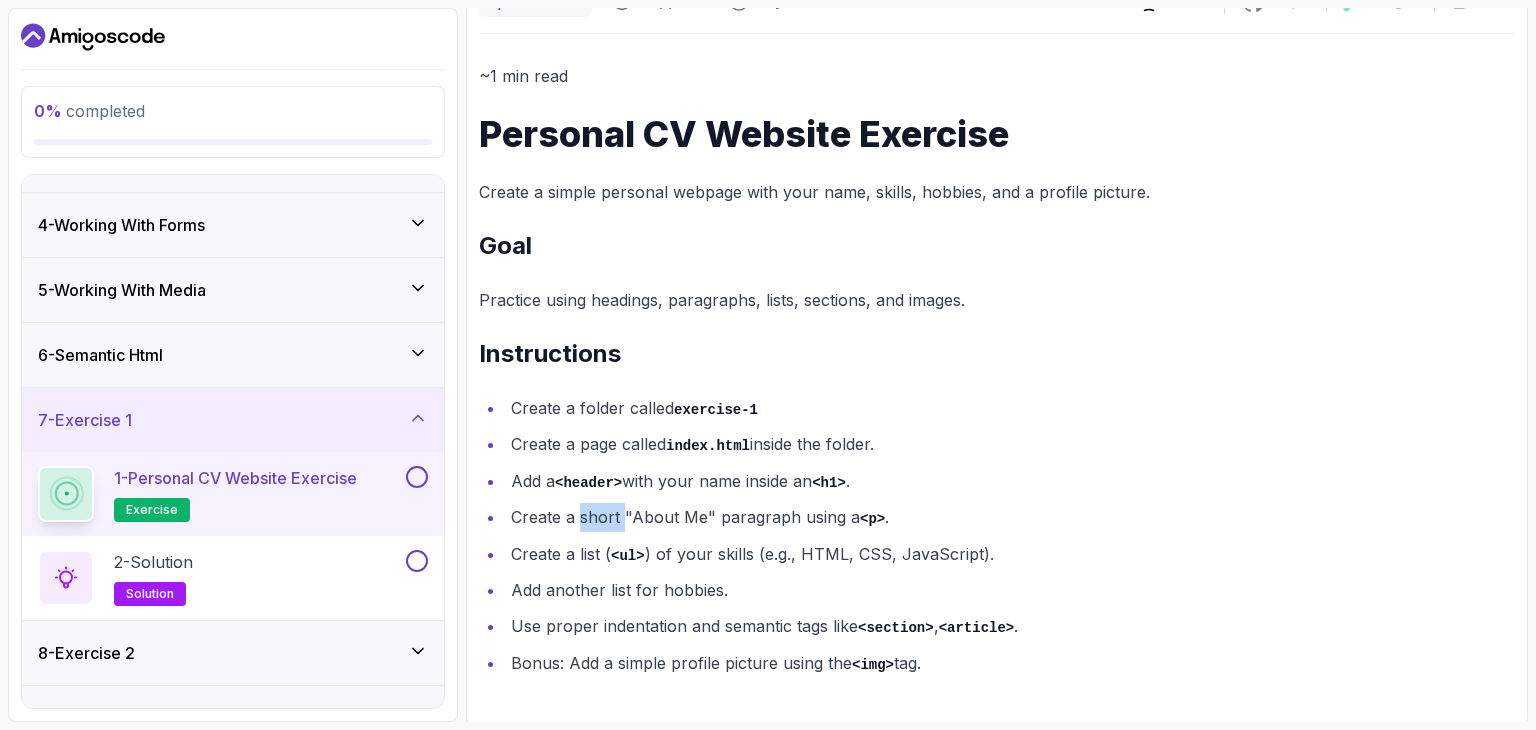 click on "Create a short "About Me" paragraph using a  <p> ." at bounding box center (1010, 517) 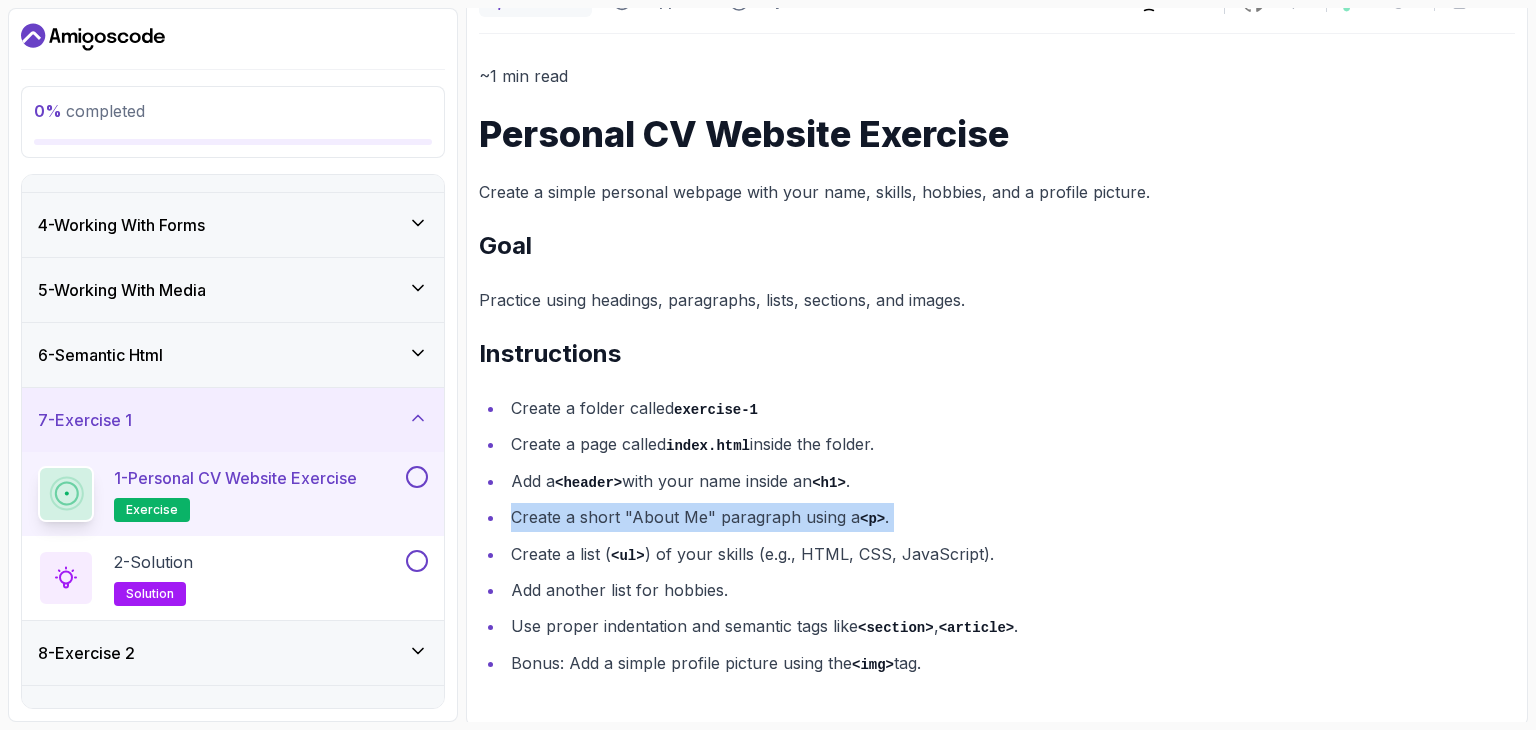 click on "Create a short "About Me" paragraph using a  <p> ." at bounding box center (1010, 517) 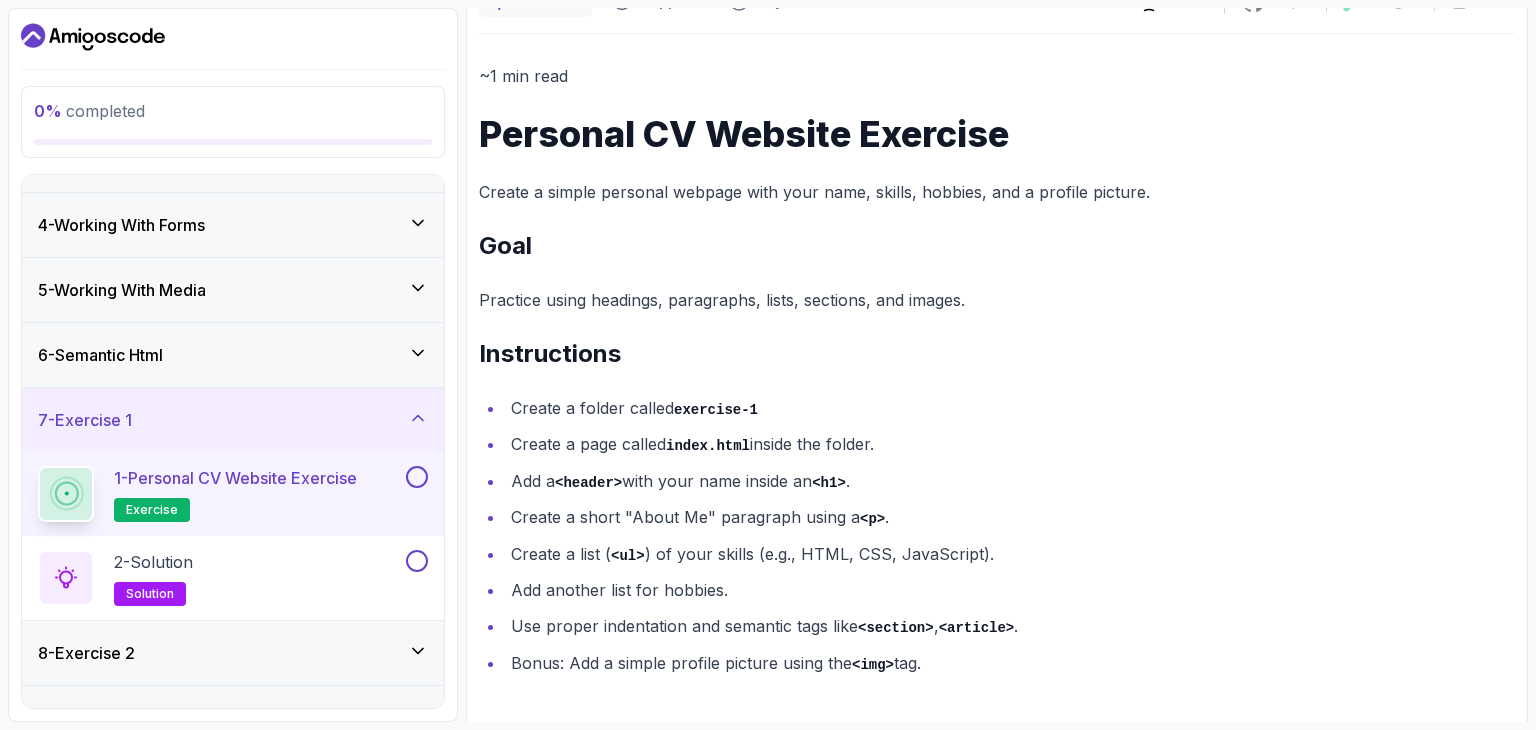 click on "Create a list ( <ul> ) of your skills (e.g., HTML, CSS, JavaScript)." at bounding box center (1010, 554) 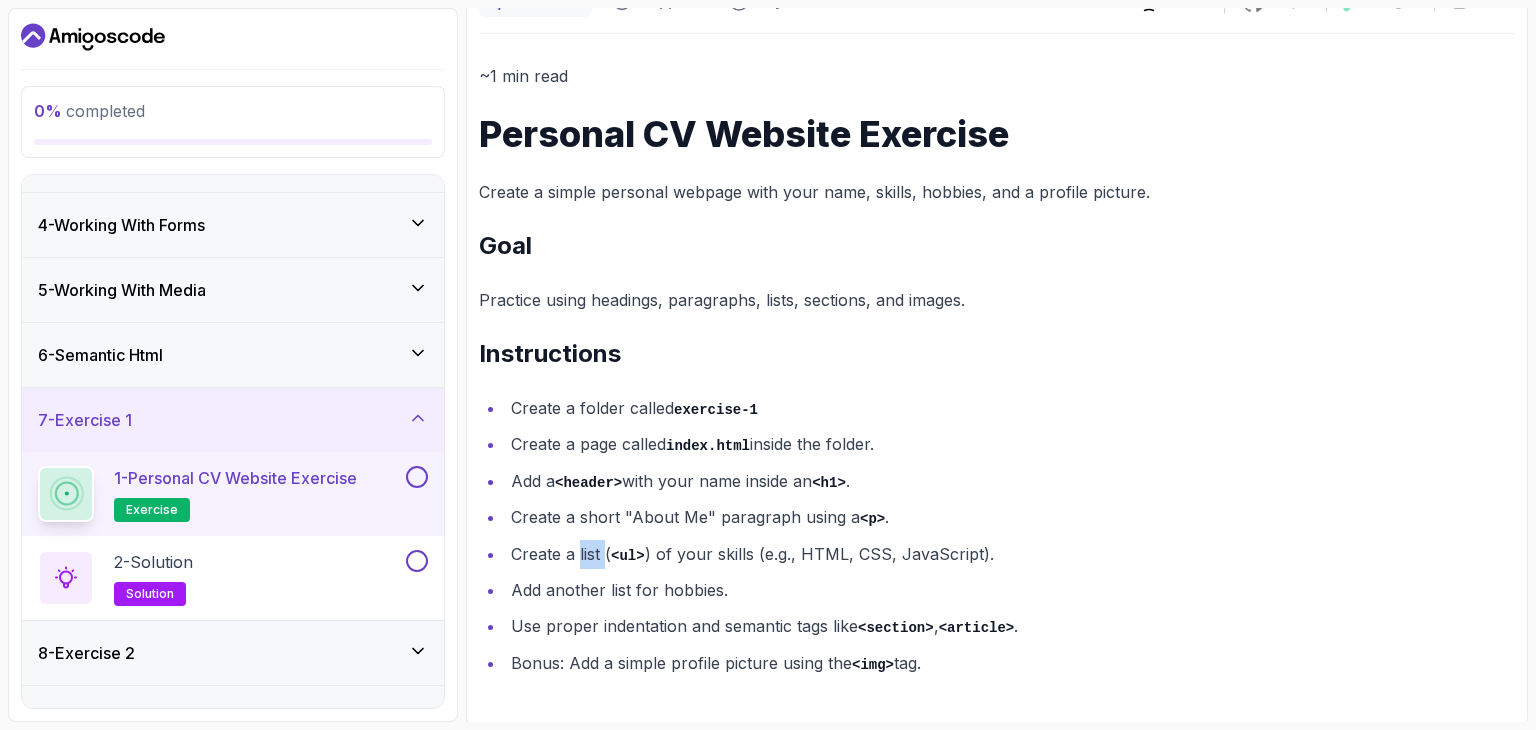 click on "Create a list ( <ul> ) of your skills (e.g., HTML, CSS, JavaScript)." at bounding box center [1010, 554] 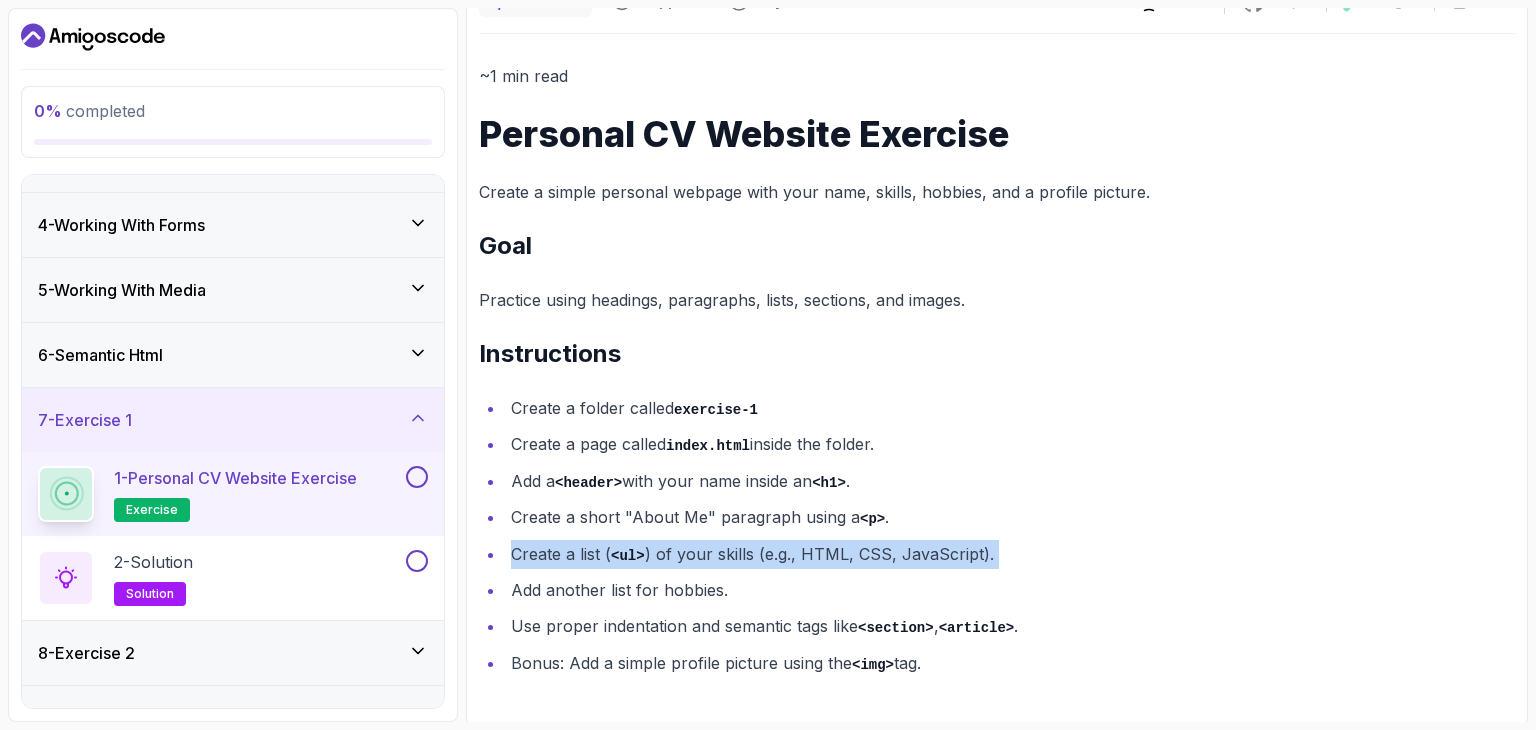 click on "Create a list ( <ul> ) of your skills (e.g., HTML, CSS, JavaScript)." at bounding box center (1010, 554) 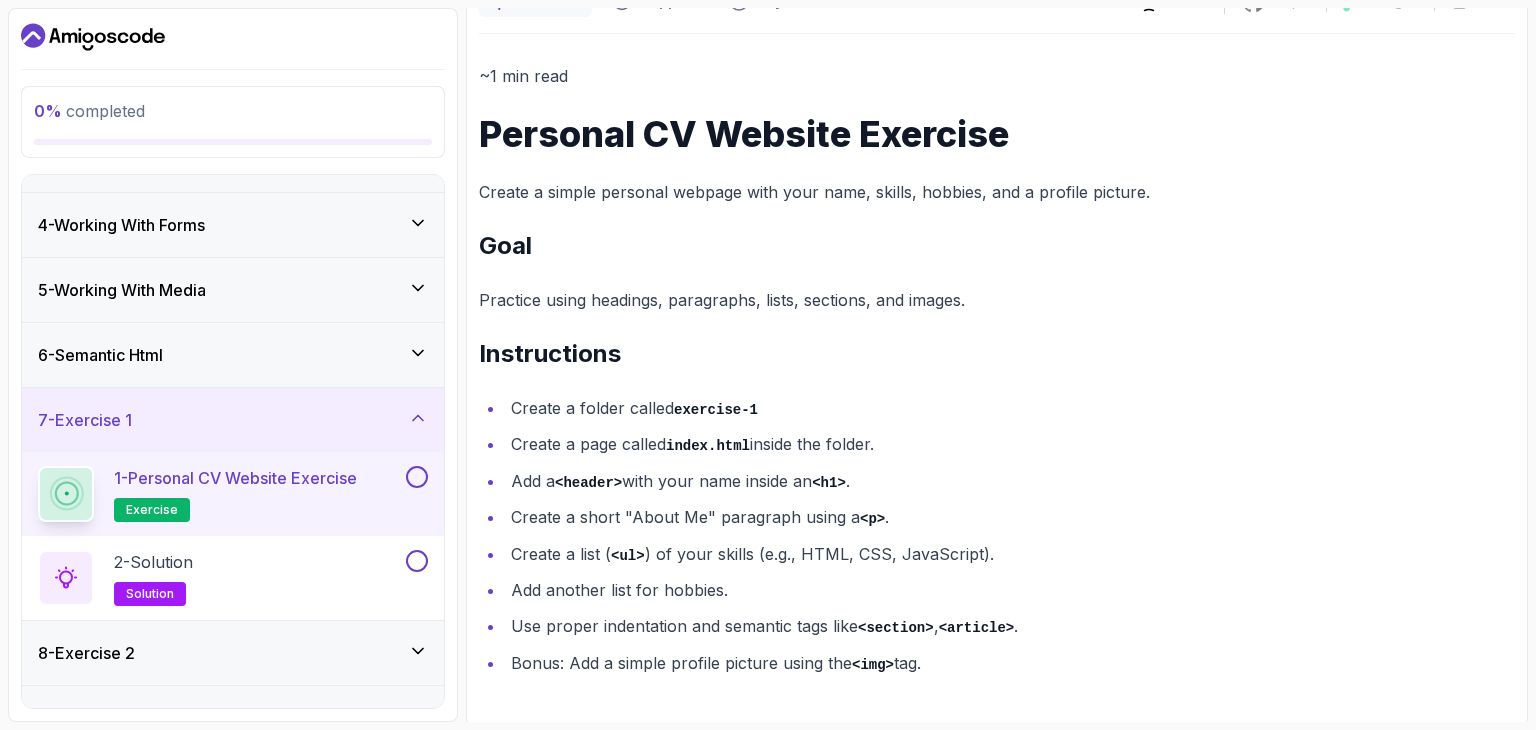 click on "Add another list for hobbies." at bounding box center (1010, 590) 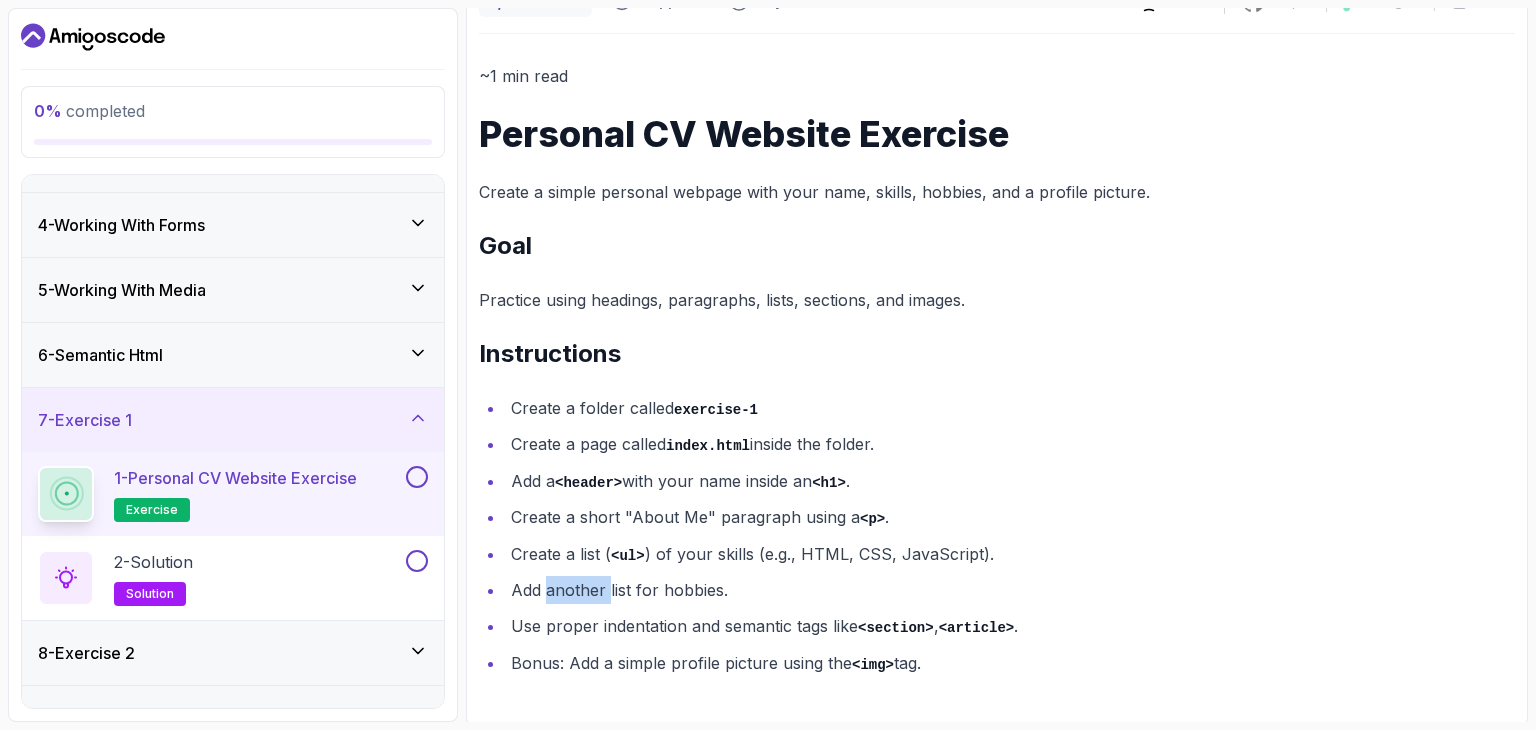click on "Add another list for hobbies." at bounding box center [1010, 590] 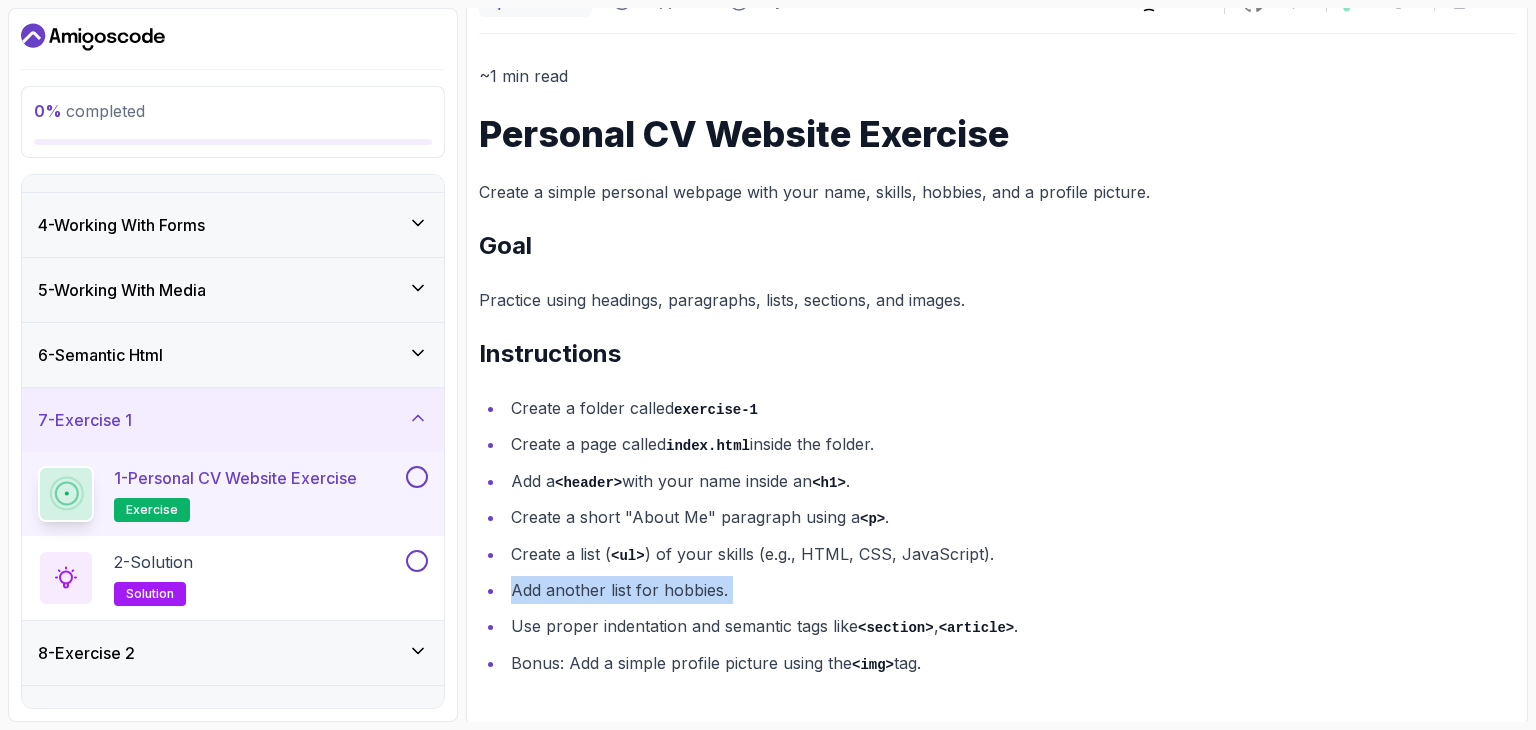 click on "Add another list for hobbies." at bounding box center (1010, 590) 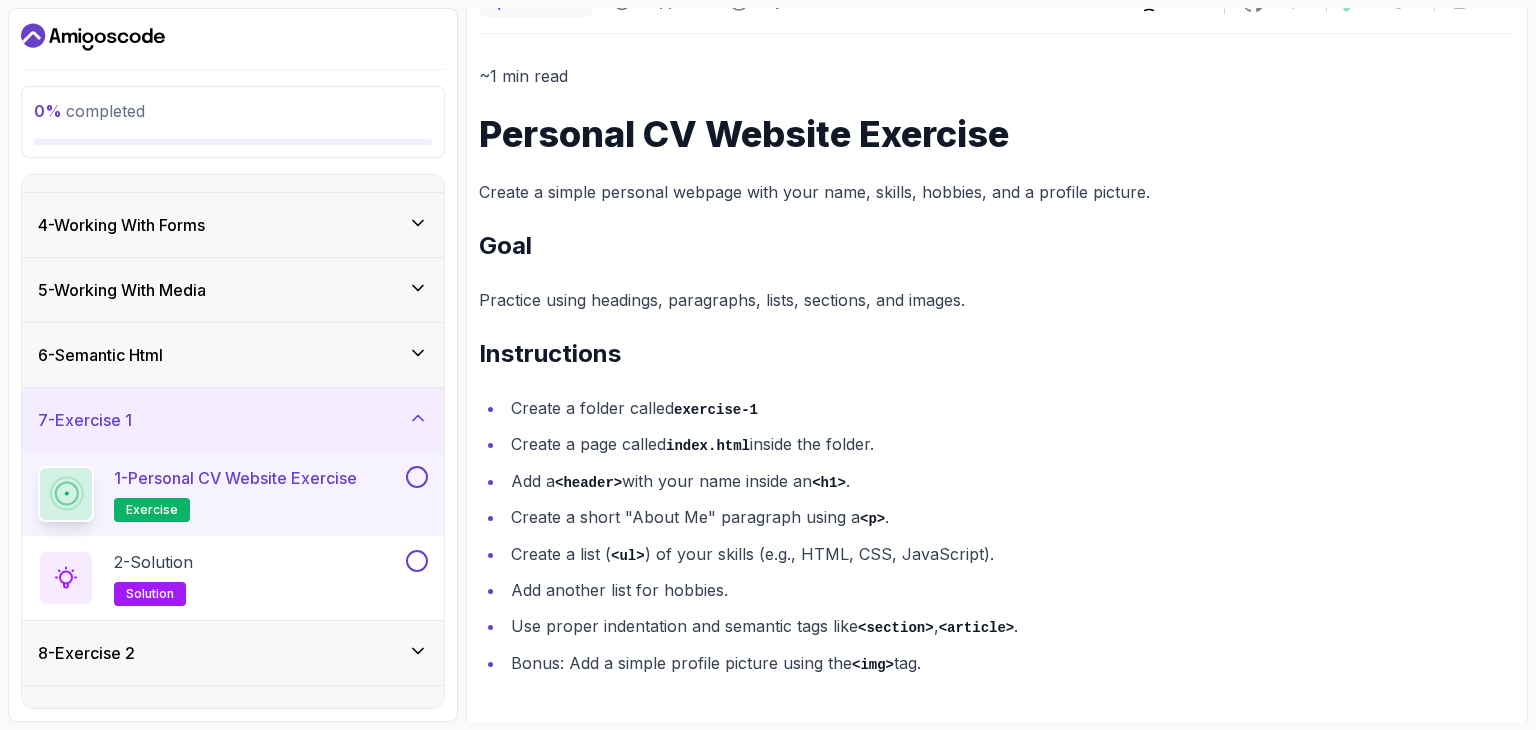 click on "Use proper indentation and semantic tags like  <section> ,  <article> ." at bounding box center [1010, 626] 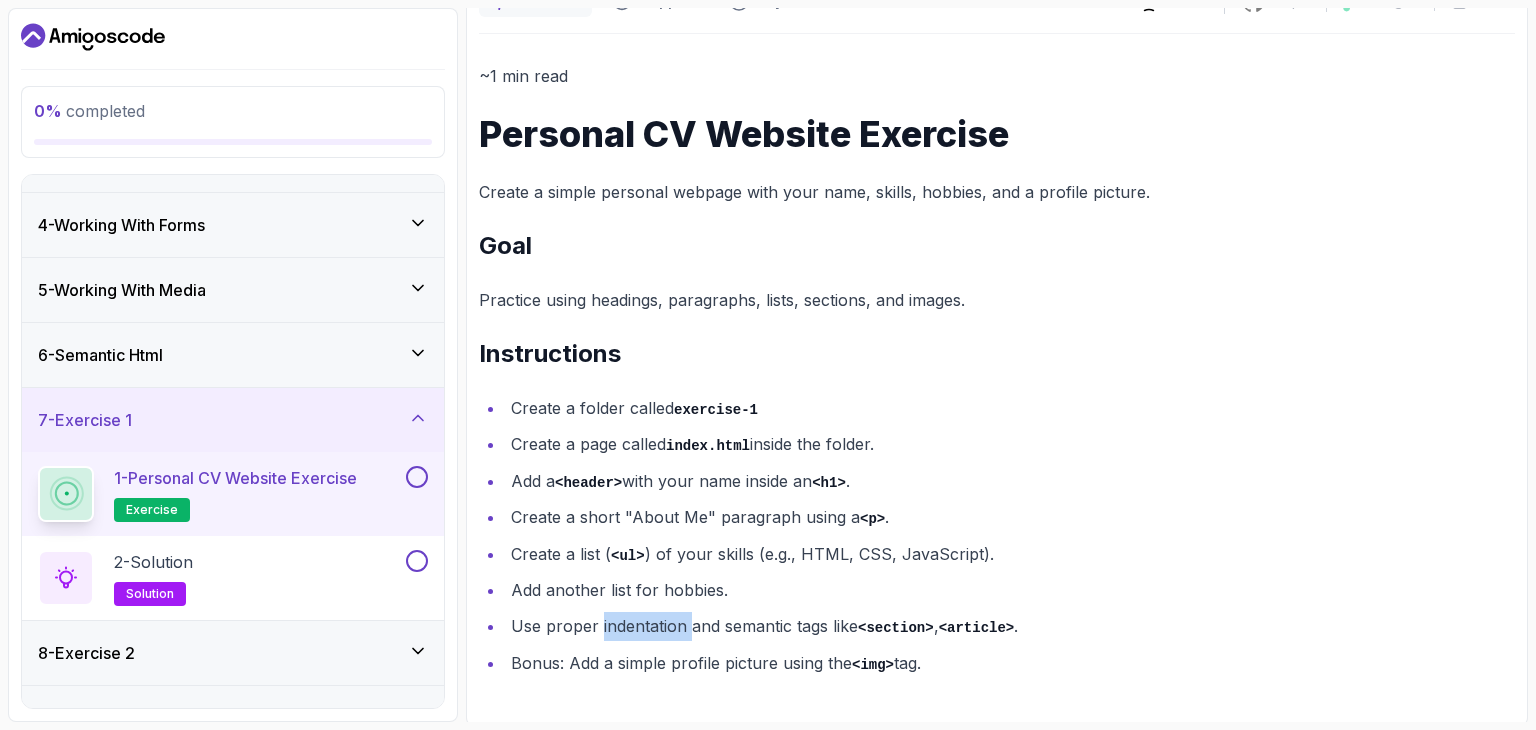 click on "Use proper indentation and semantic tags like  <section> ,  <article> ." at bounding box center (1010, 626) 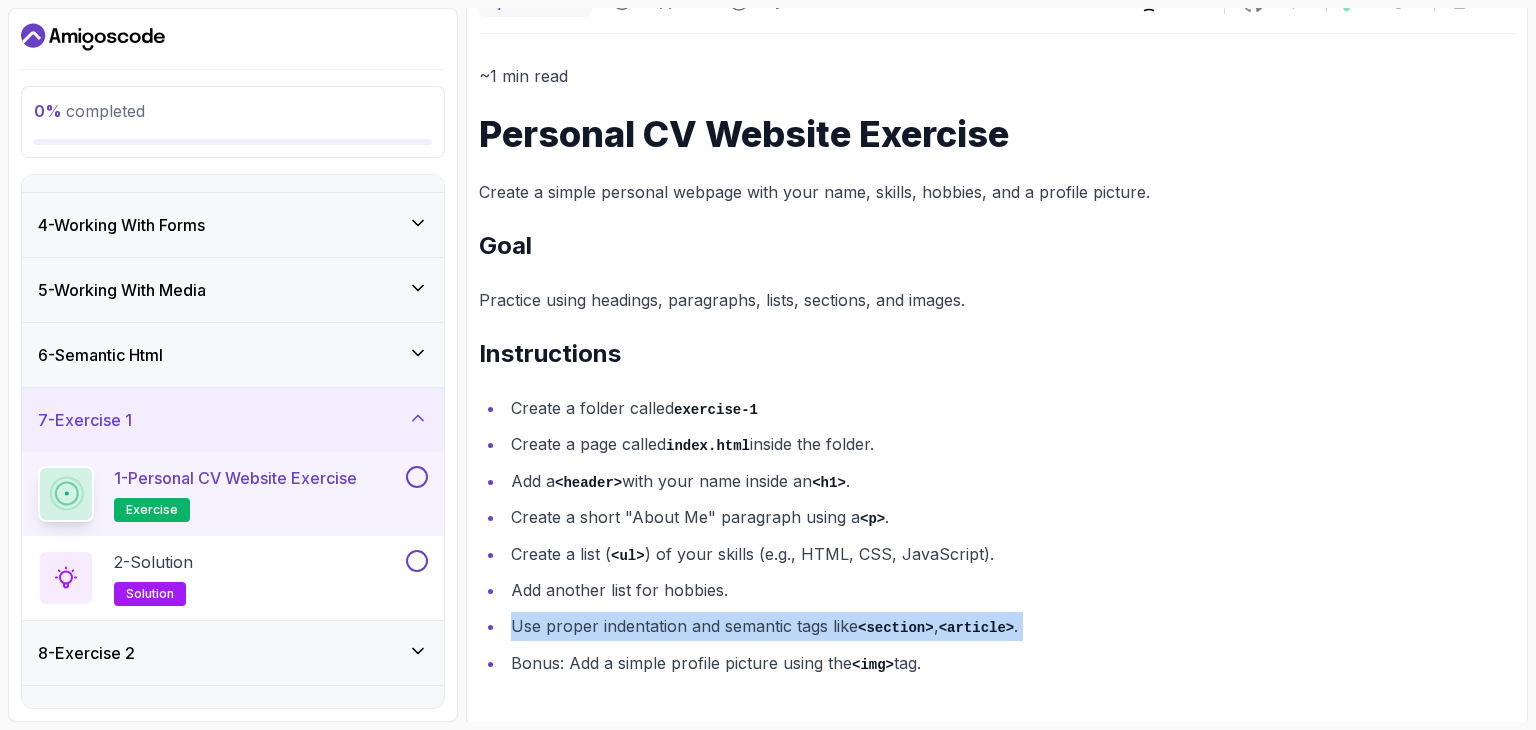 click on "Use proper indentation and semantic tags like  <section> ,  <article> ." at bounding box center (1010, 626) 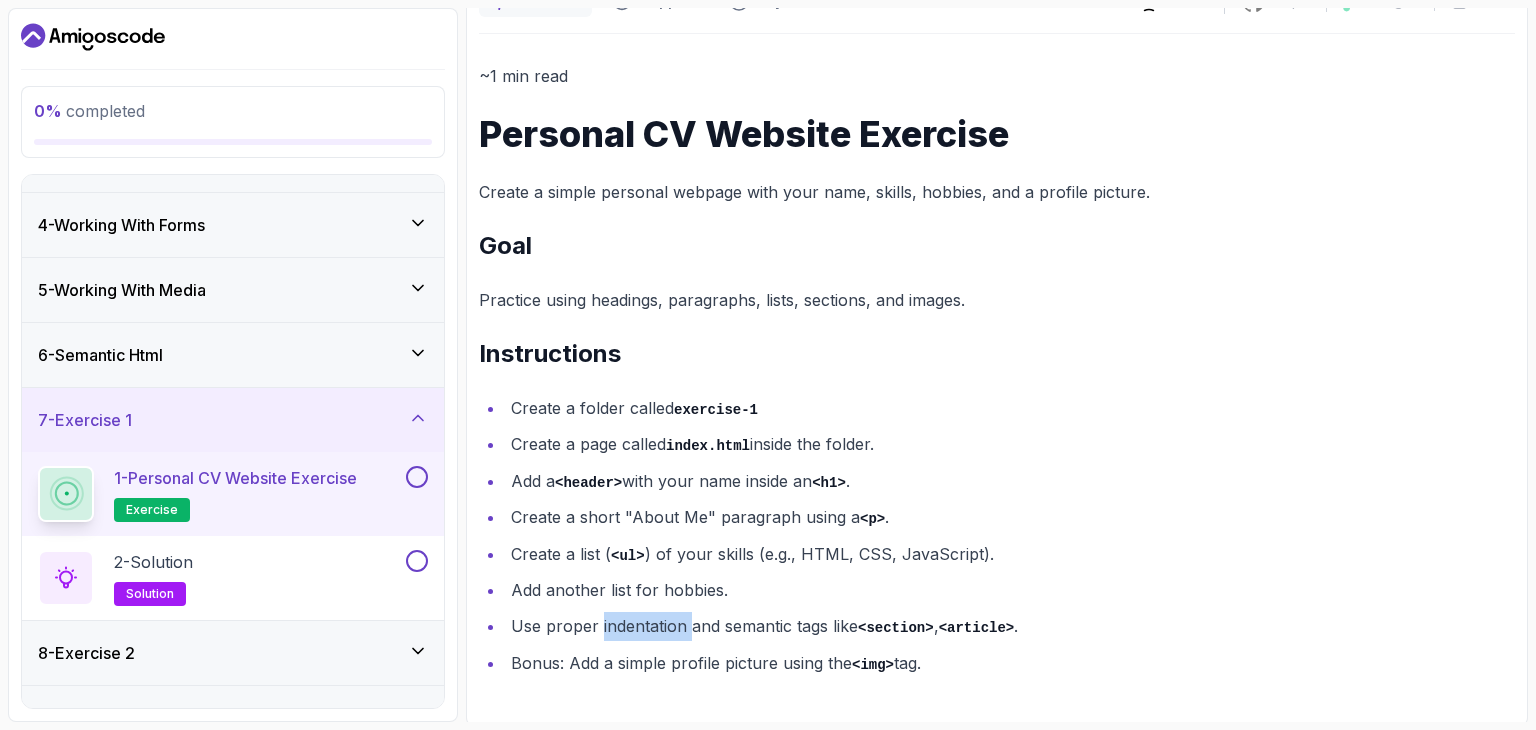 click on "Use proper indentation and semantic tags like  <section> ,  <article> ." at bounding box center (1010, 626) 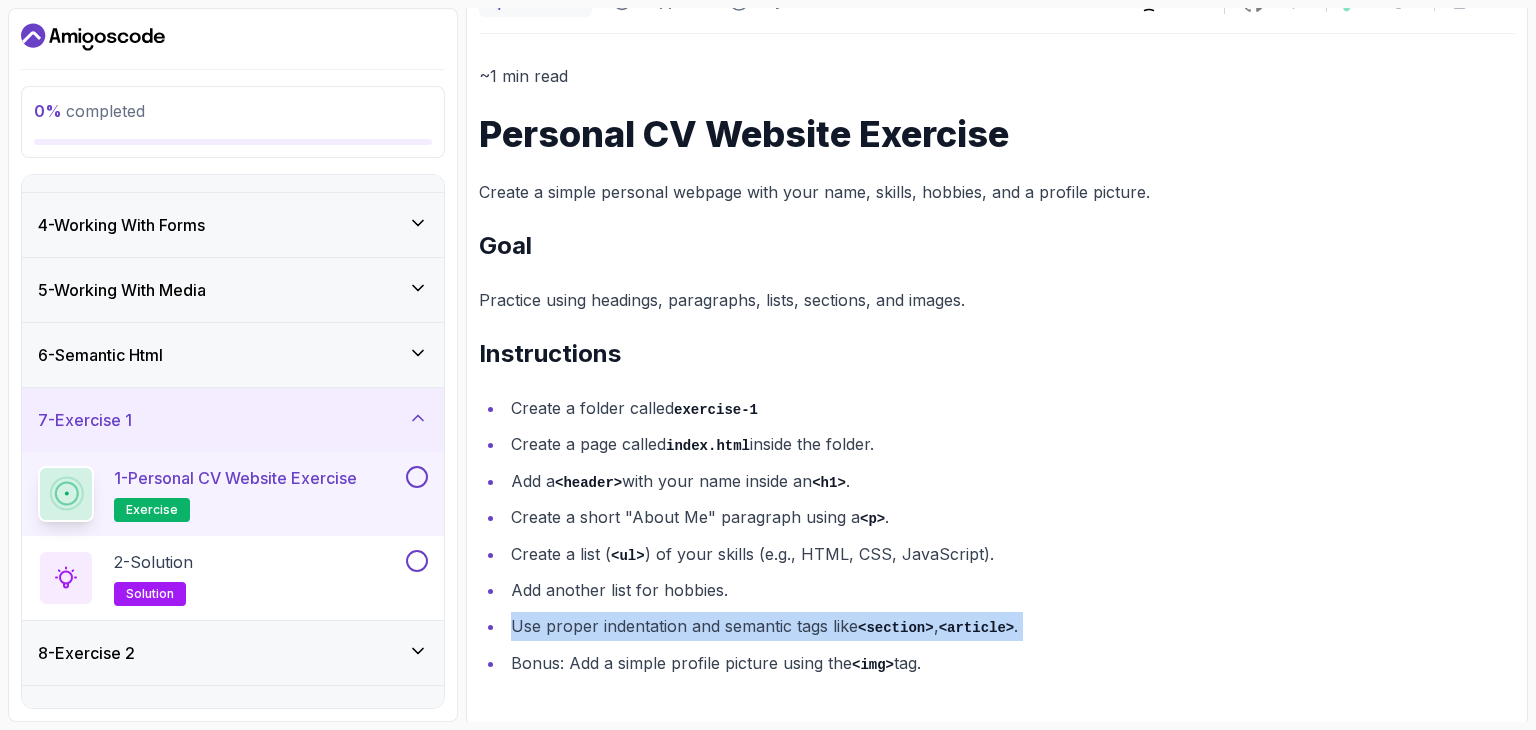 click on "Use proper indentation and semantic tags like  <section> ,  <article> ." at bounding box center (1010, 626) 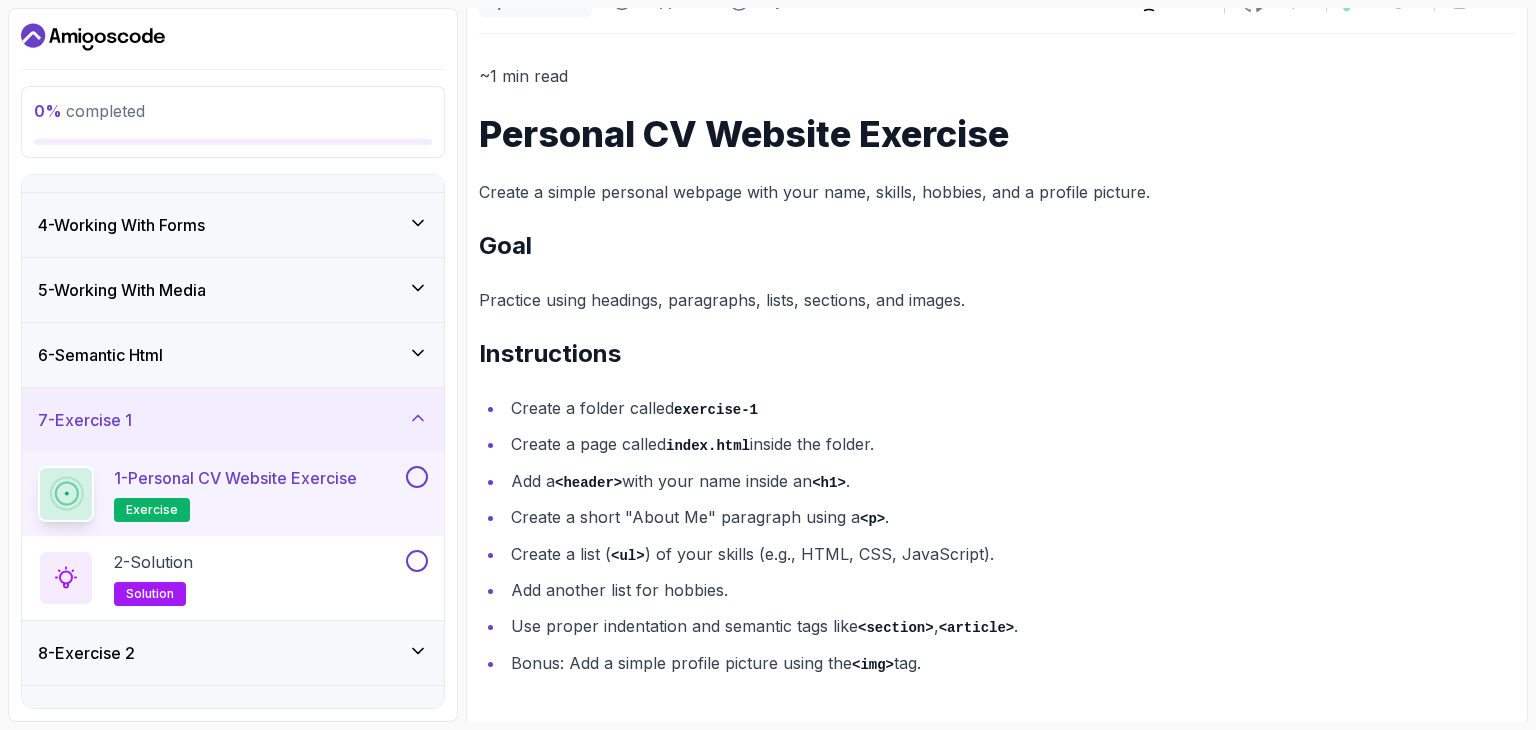 click on "Bonus: Add a simple profile picture using the  <img>  tag." at bounding box center [1010, 663] 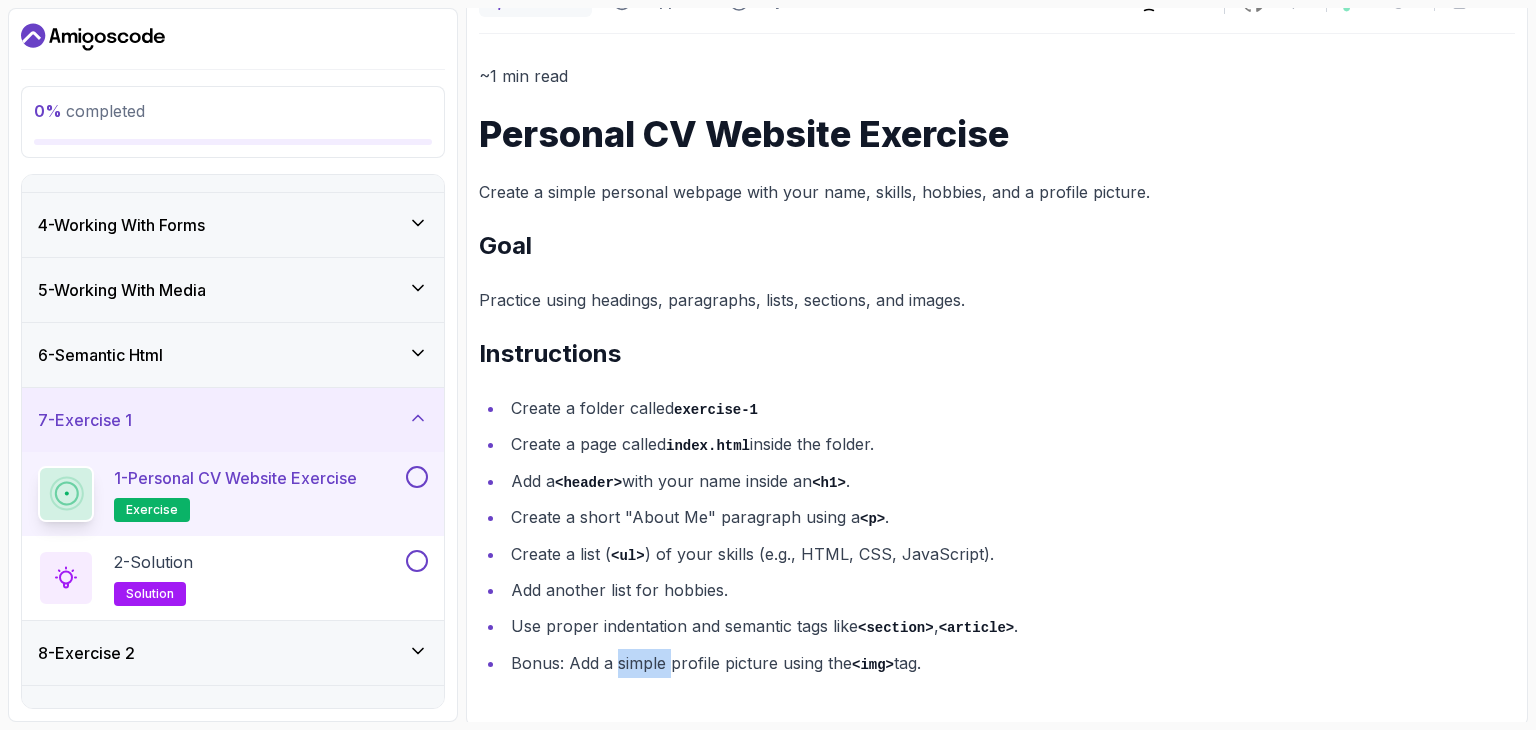 click on "Bonus: Add a simple profile picture using the  <img>  tag." at bounding box center (1010, 663) 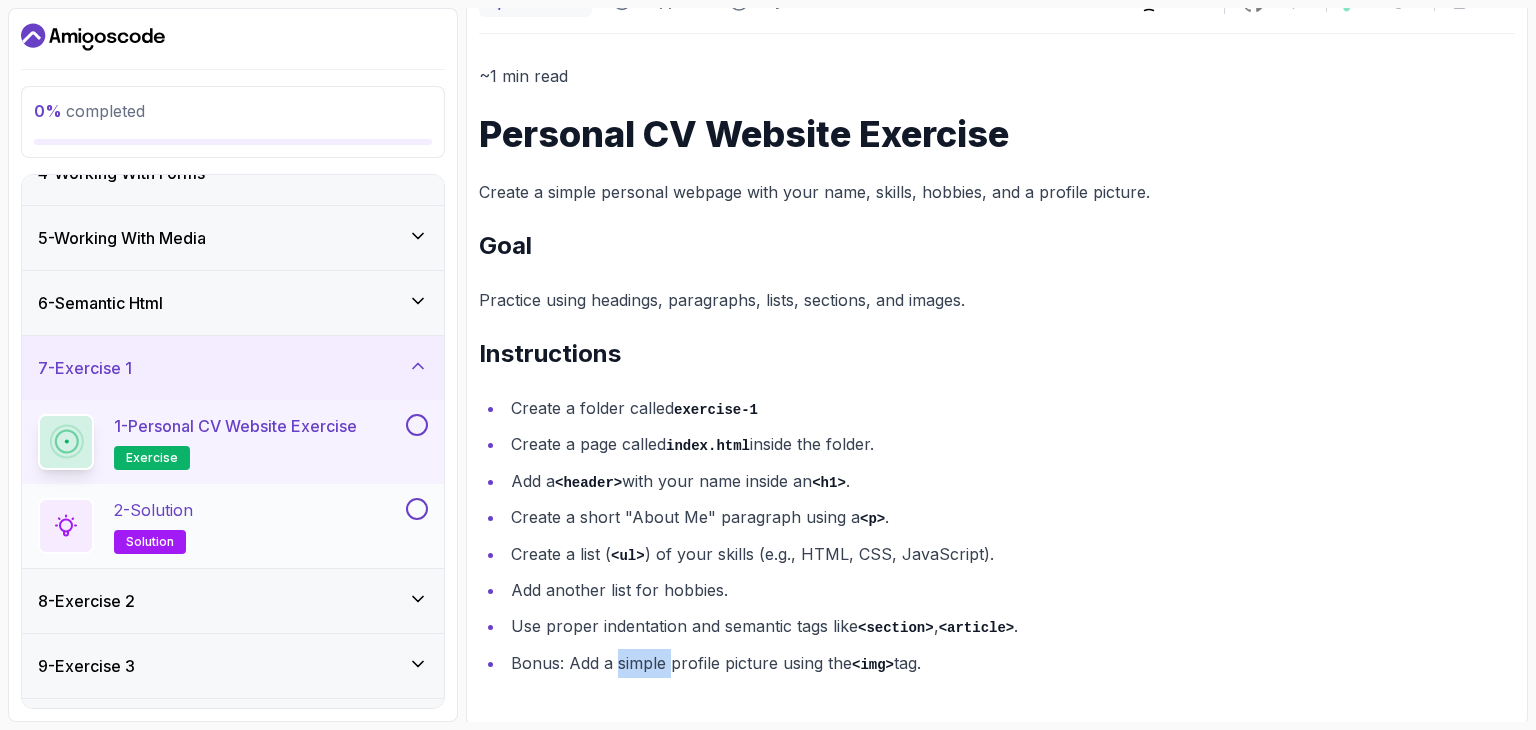 scroll, scrollTop: 277, scrollLeft: 0, axis: vertical 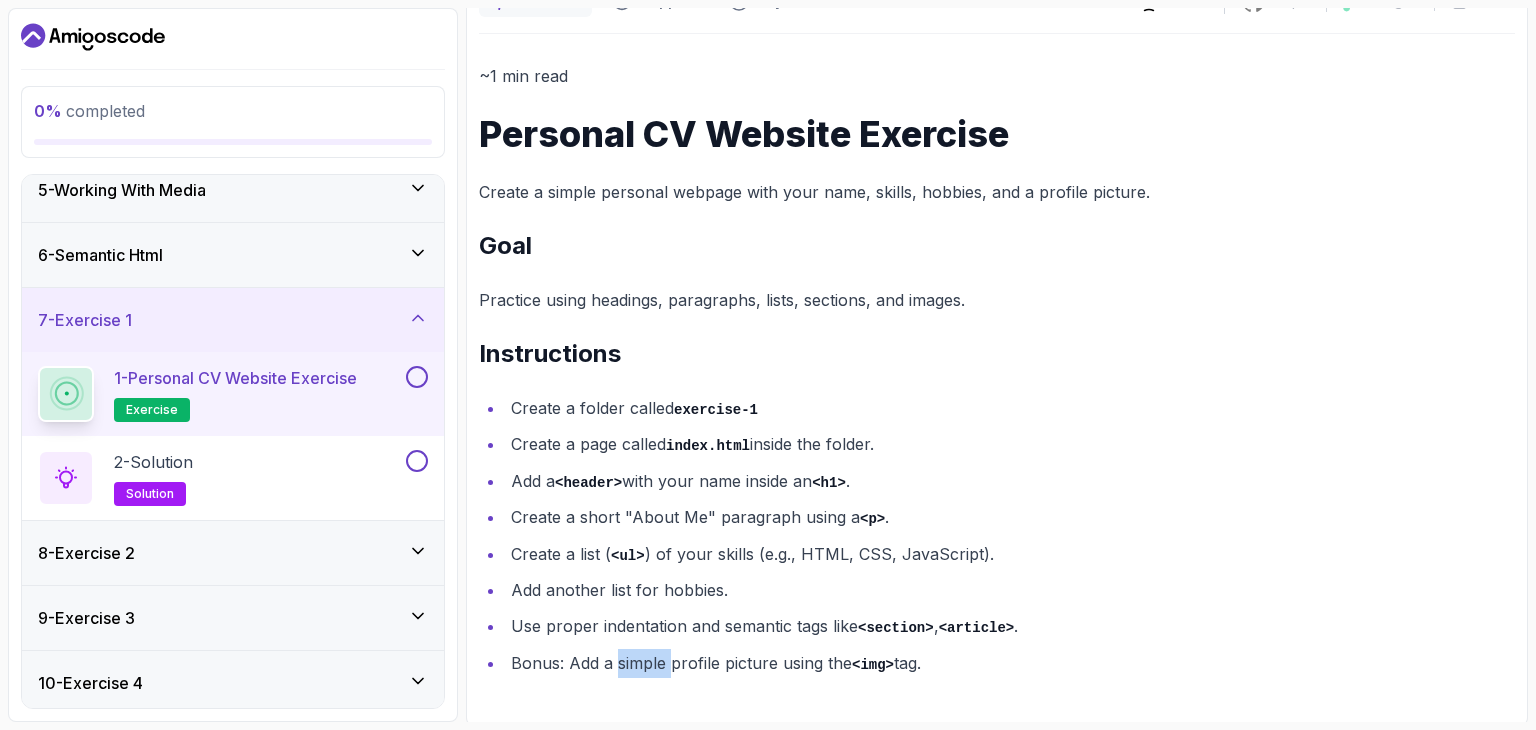 click on "8  -  Exercise 2" at bounding box center (86, 553) 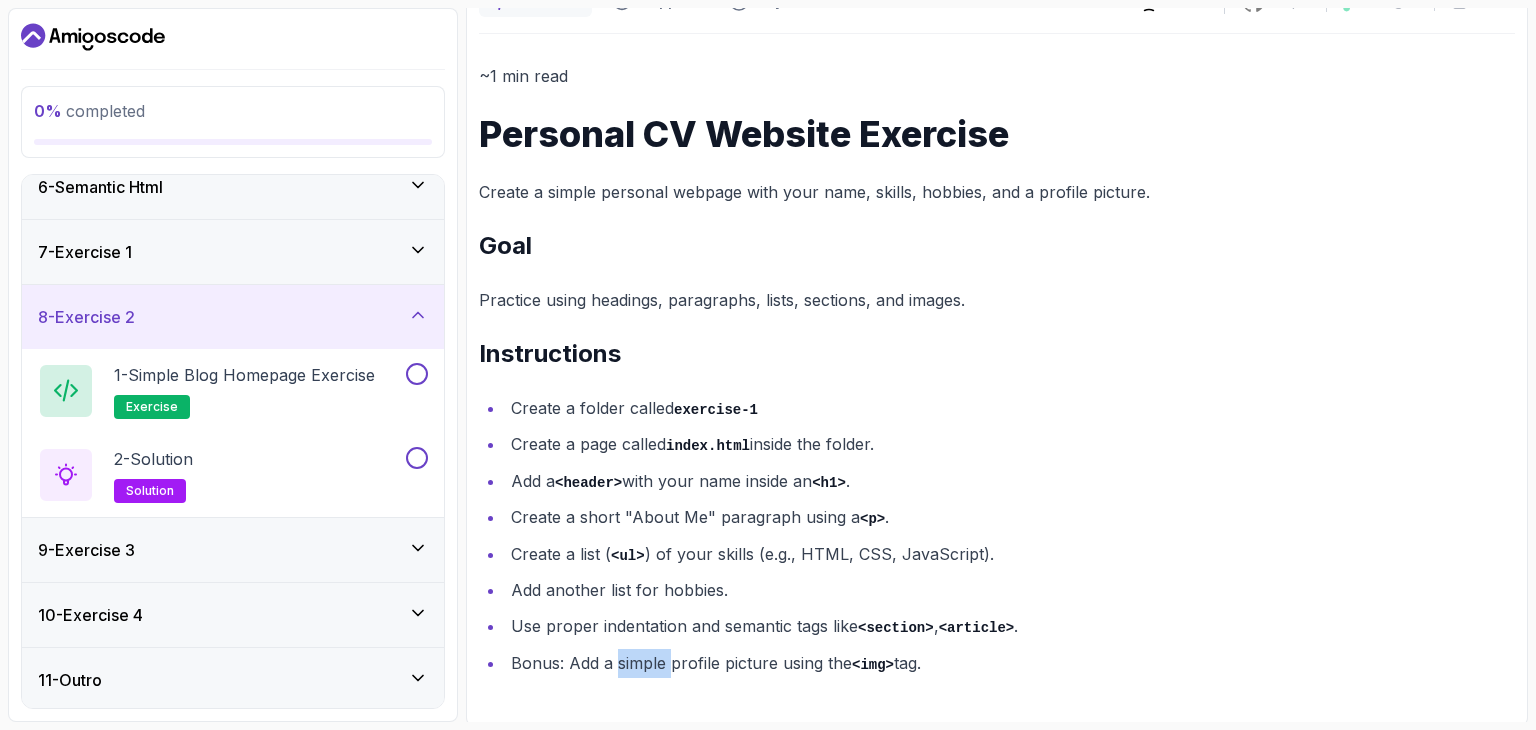 click on "9  -  Exercise 3" at bounding box center (233, 550) 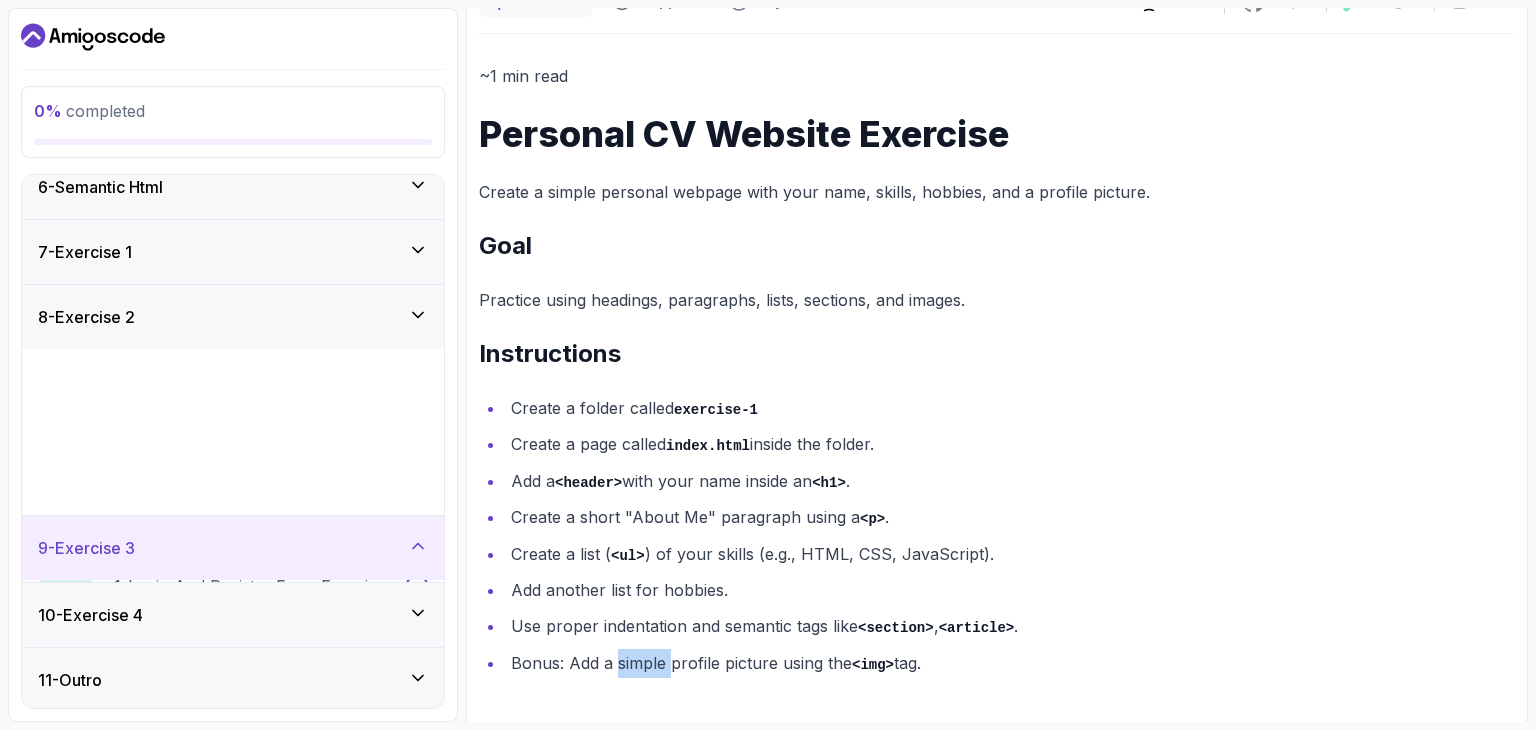 scroll, scrollTop: 345, scrollLeft: 0, axis: vertical 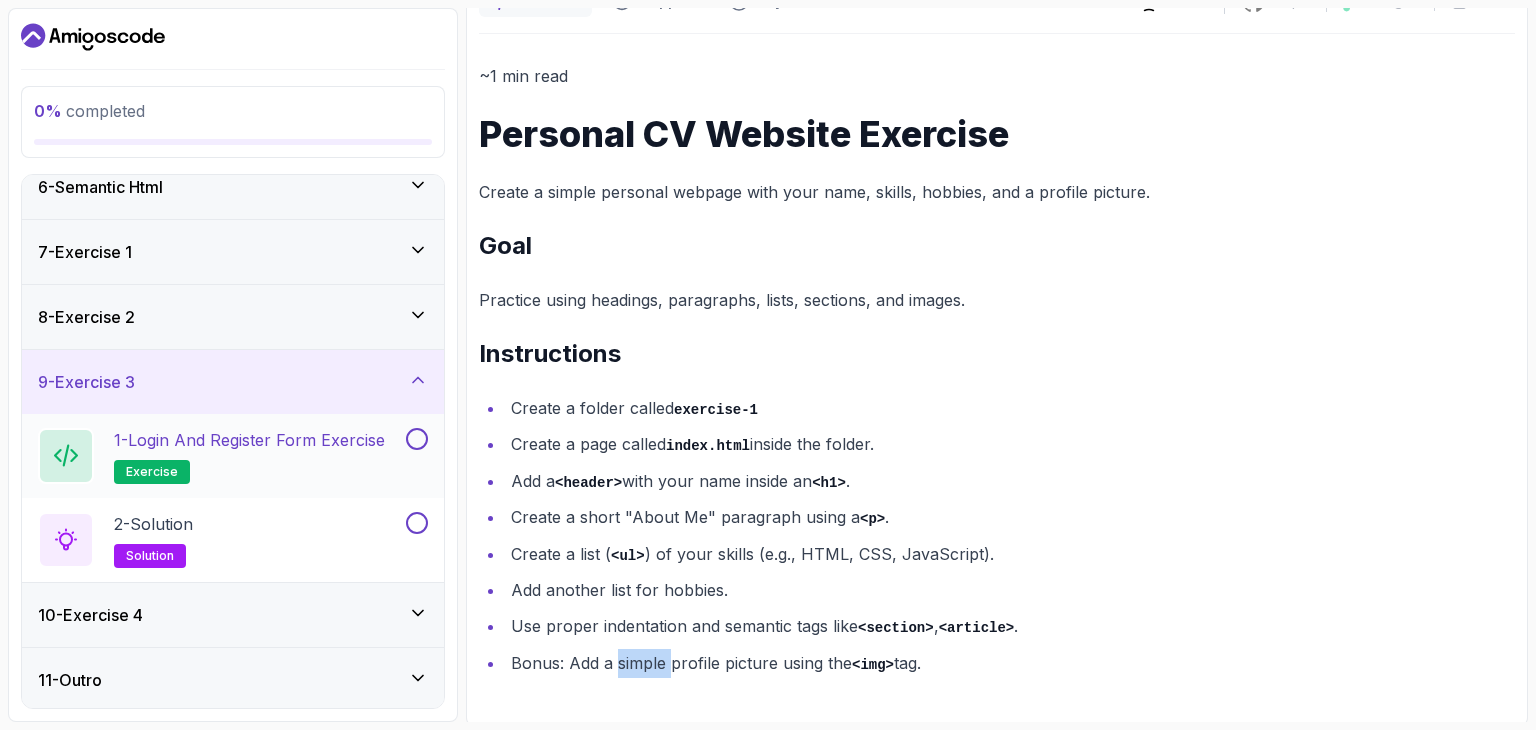 click on "1  -  Login and Register Form Exercise exercise" at bounding box center (249, 456) 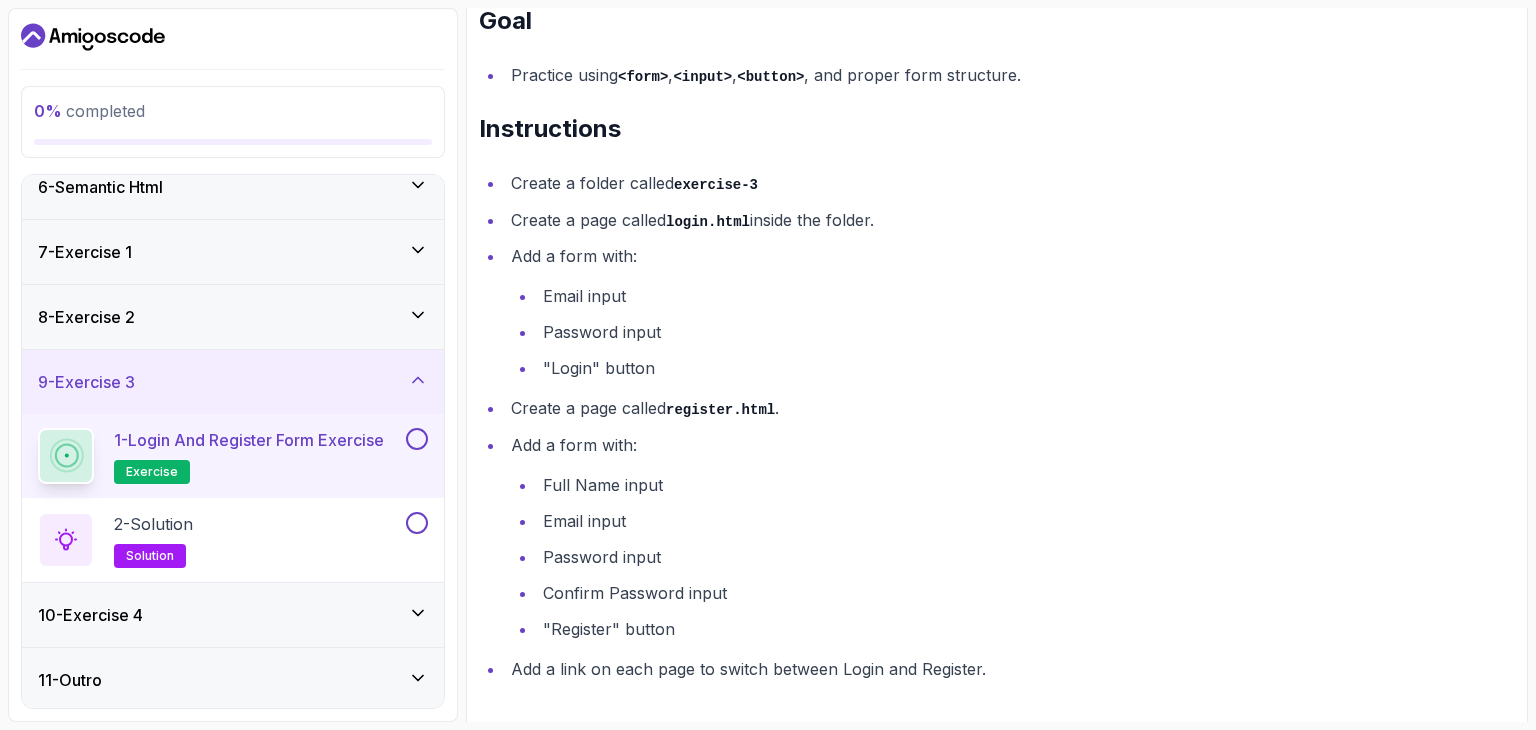 scroll, scrollTop: 438, scrollLeft: 0, axis: vertical 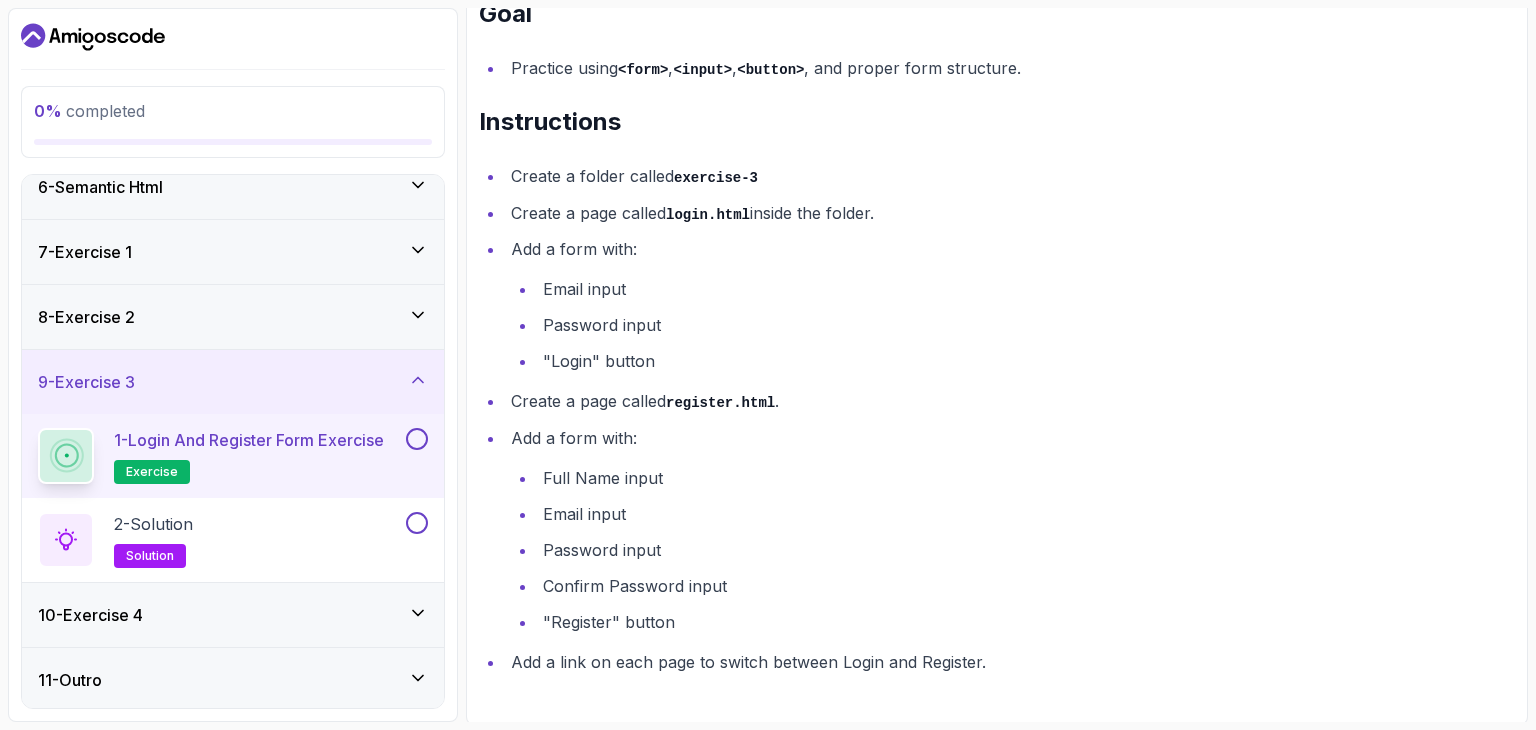 click on "10  -  Exercise 4" at bounding box center (233, 615) 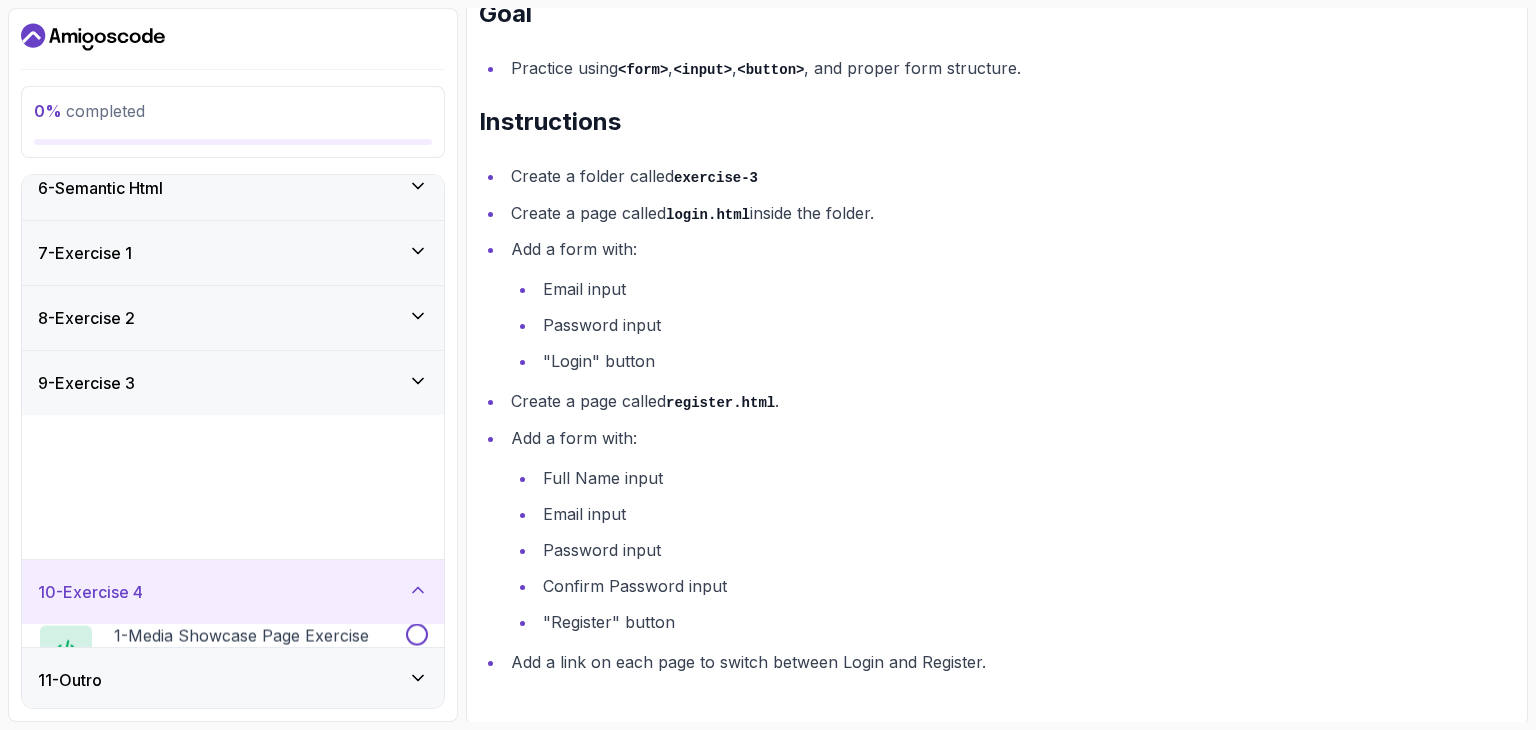scroll, scrollTop: 345, scrollLeft: 0, axis: vertical 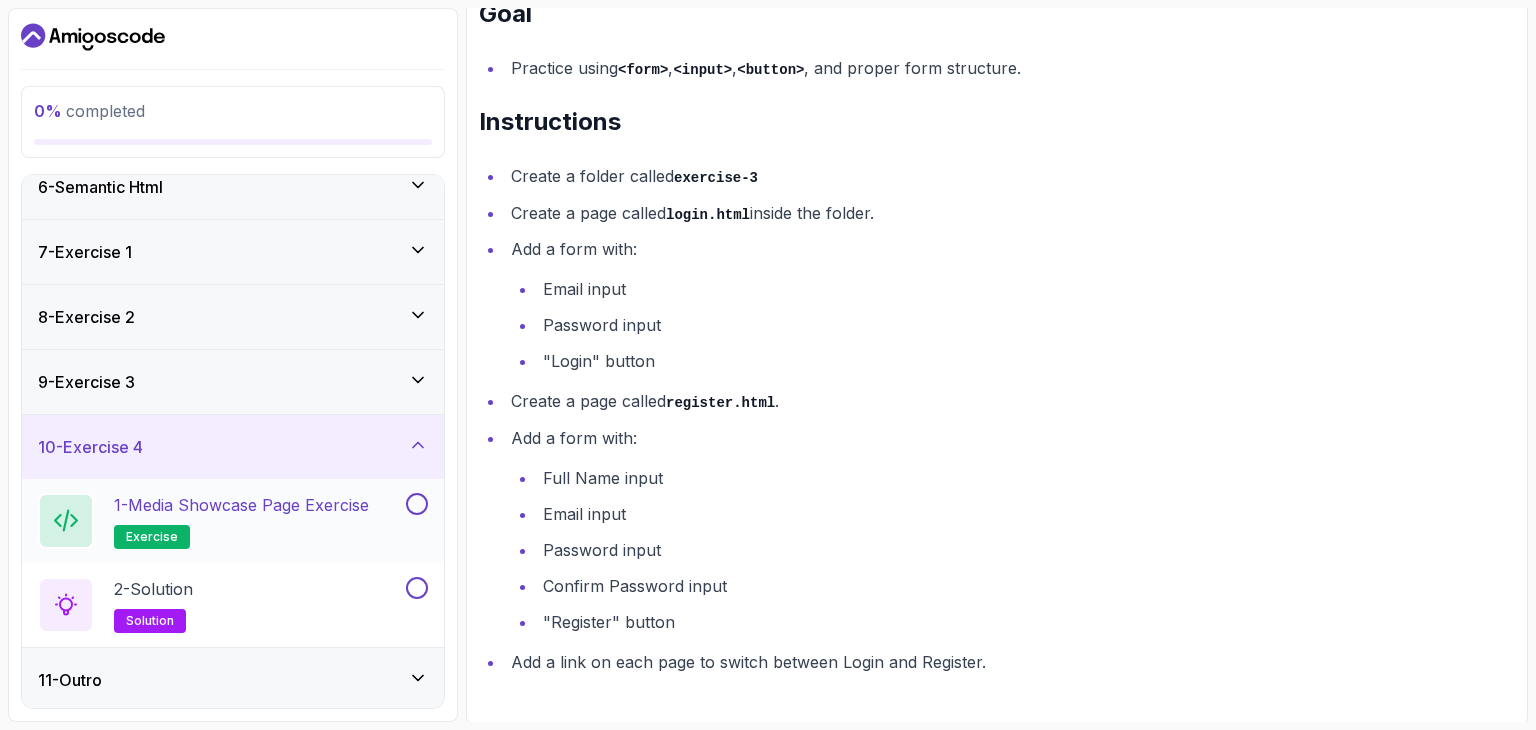click on "1  -  Media Showcase Page Exercise" at bounding box center (241, 505) 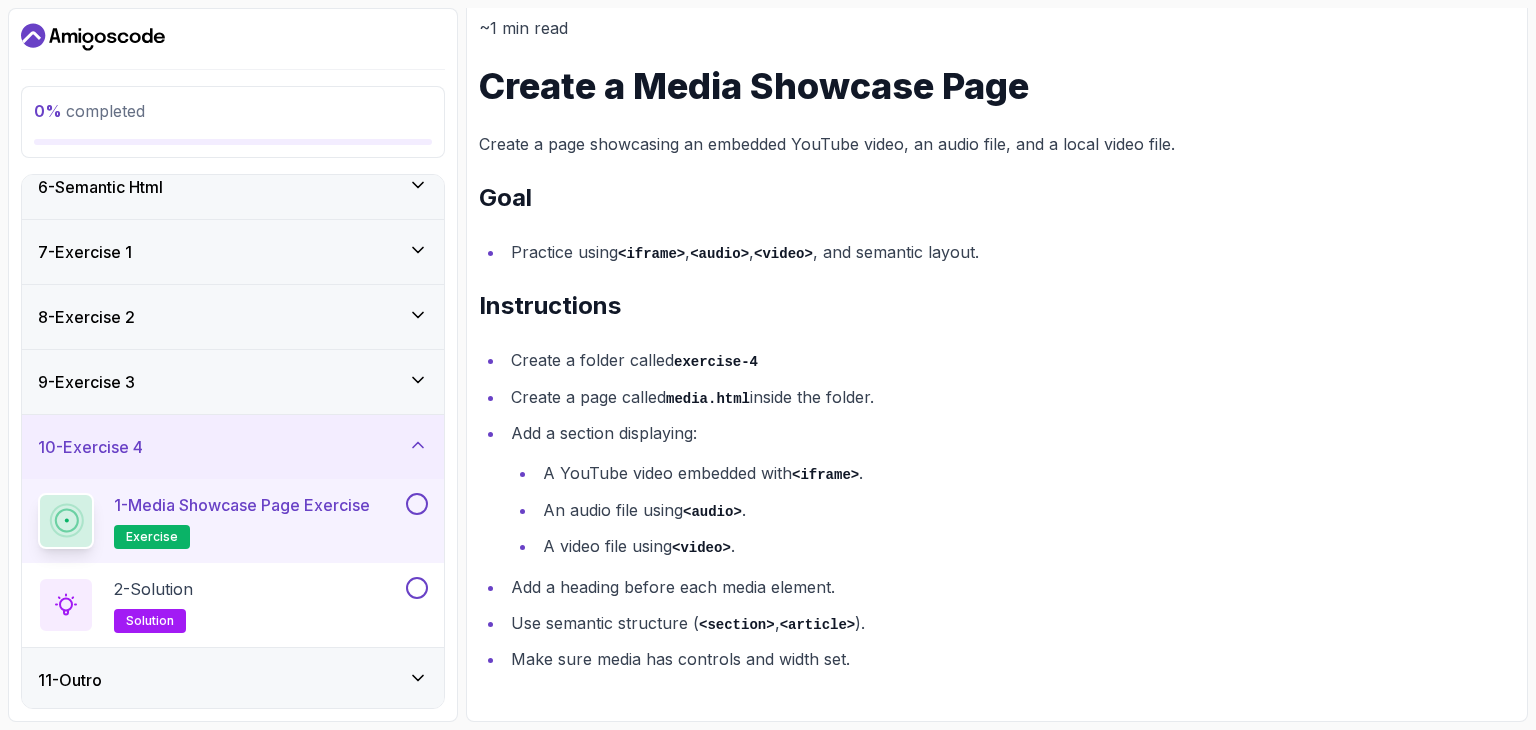 scroll, scrollTop: 250, scrollLeft: 0, axis: vertical 